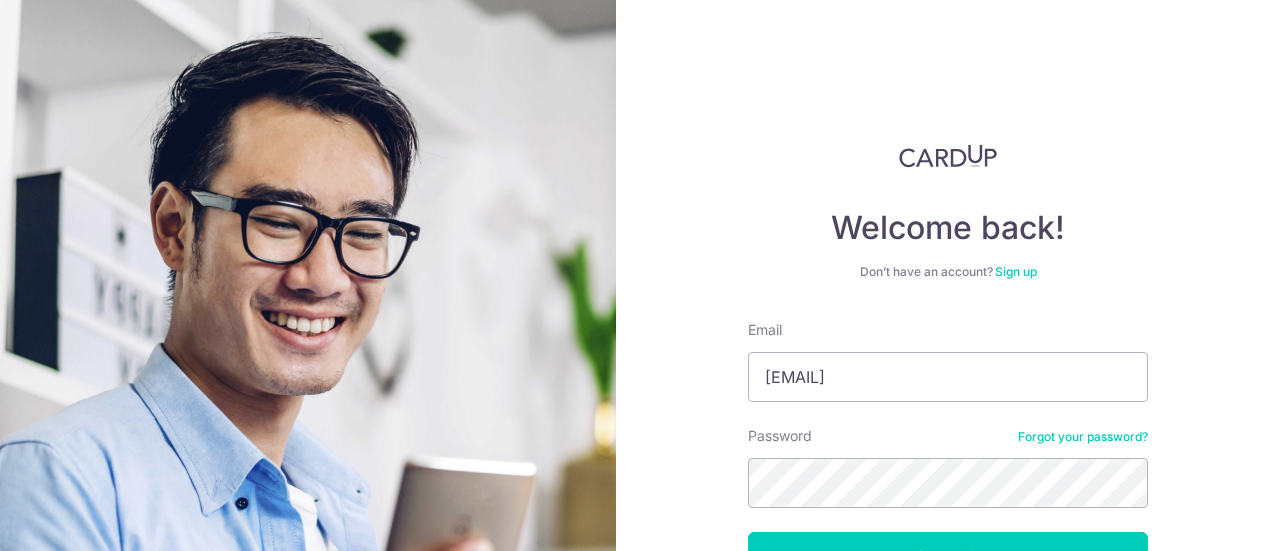 scroll, scrollTop: 0, scrollLeft: 0, axis: both 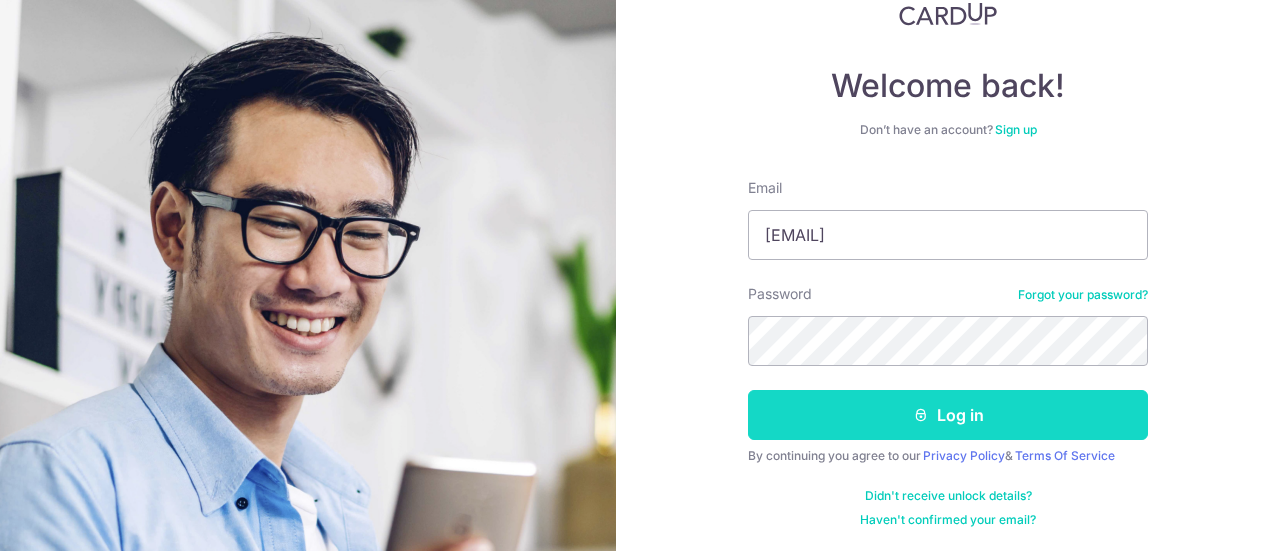 click on "Log in" at bounding box center [948, 415] 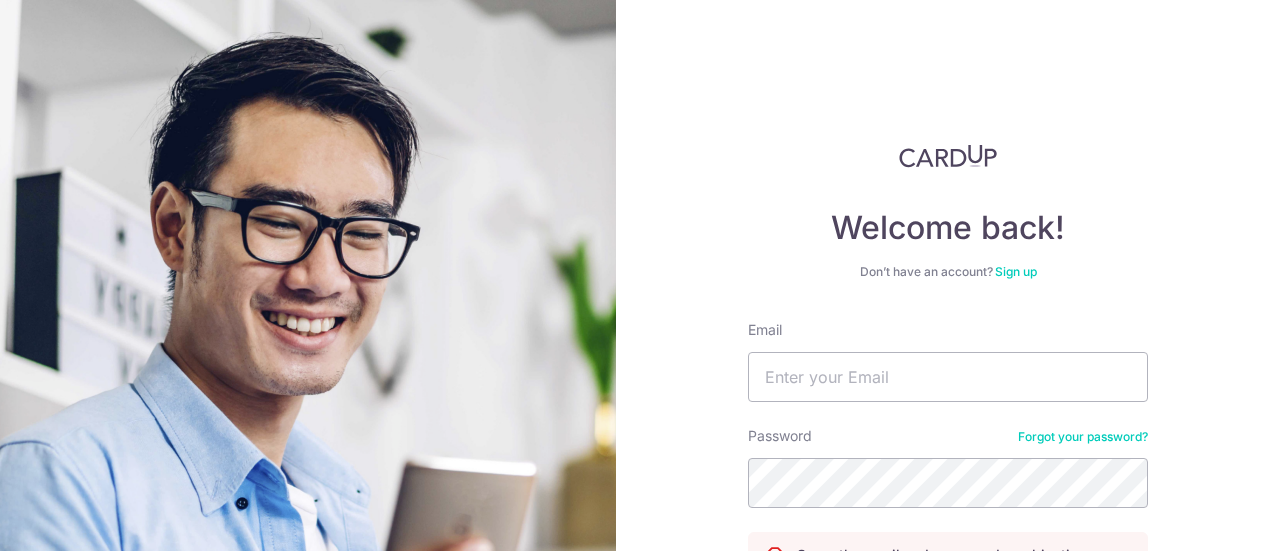 scroll, scrollTop: 0, scrollLeft: 0, axis: both 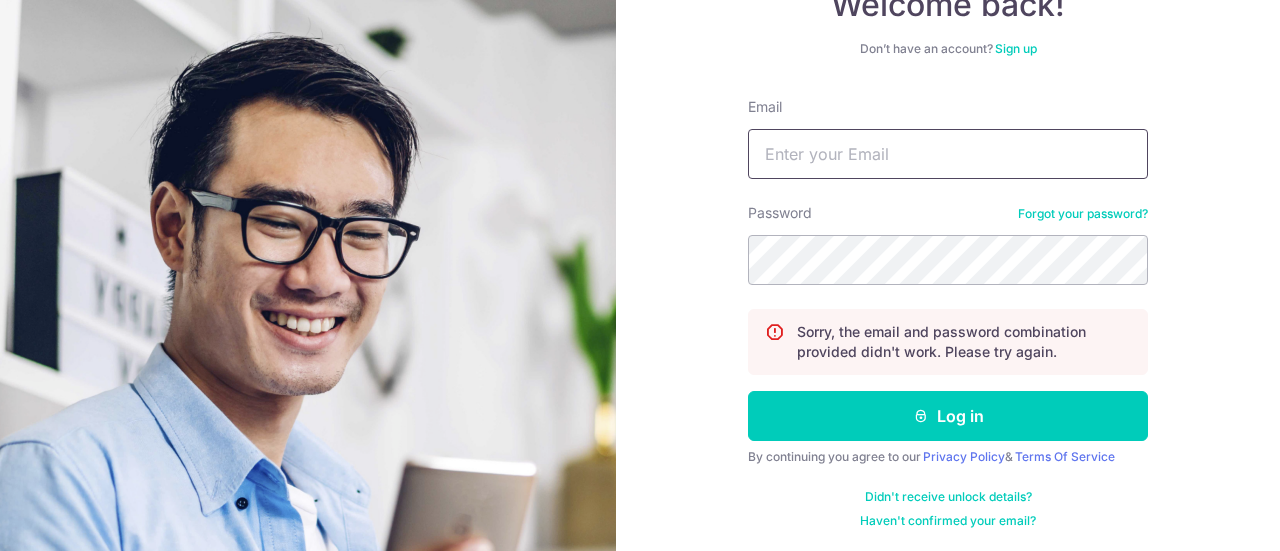 click on "Email" at bounding box center [948, 154] 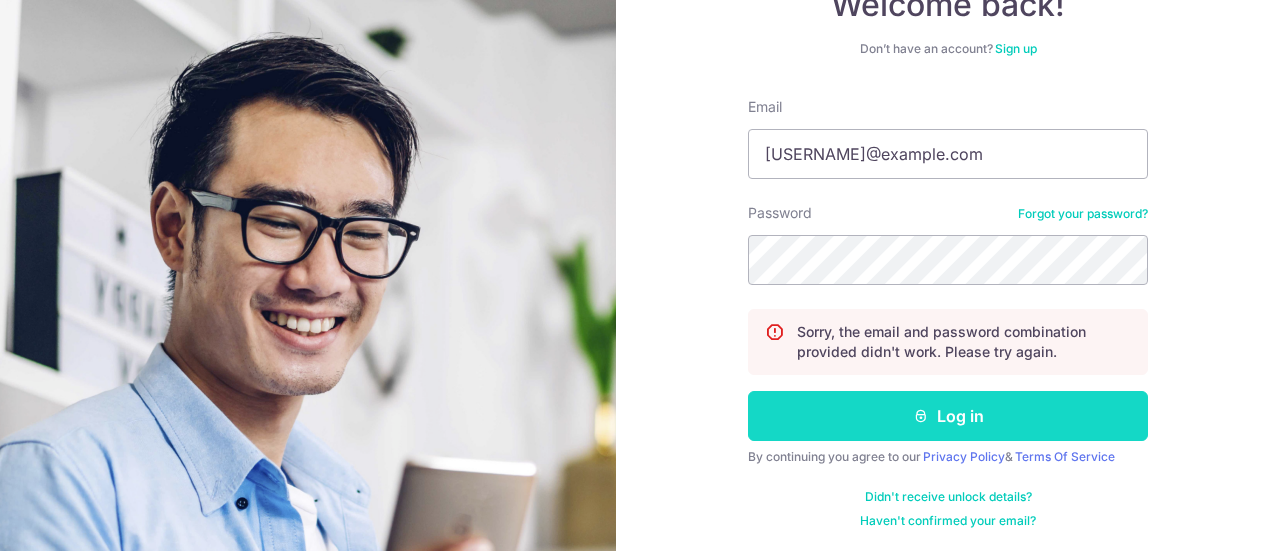 click on "Log in" at bounding box center (948, 416) 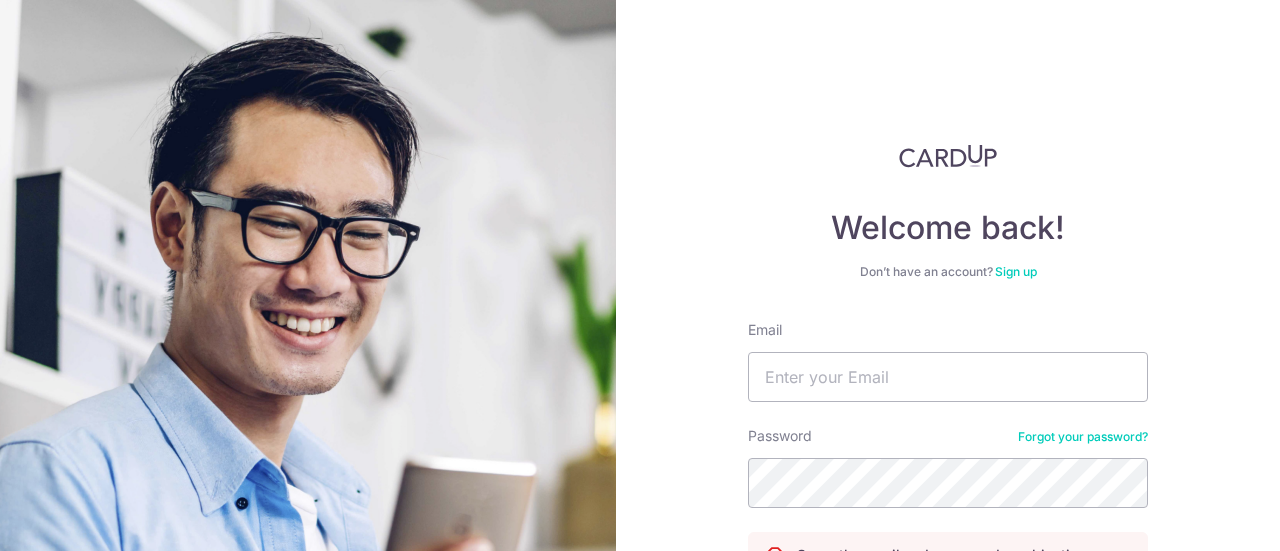 scroll, scrollTop: 0, scrollLeft: 0, axis: both 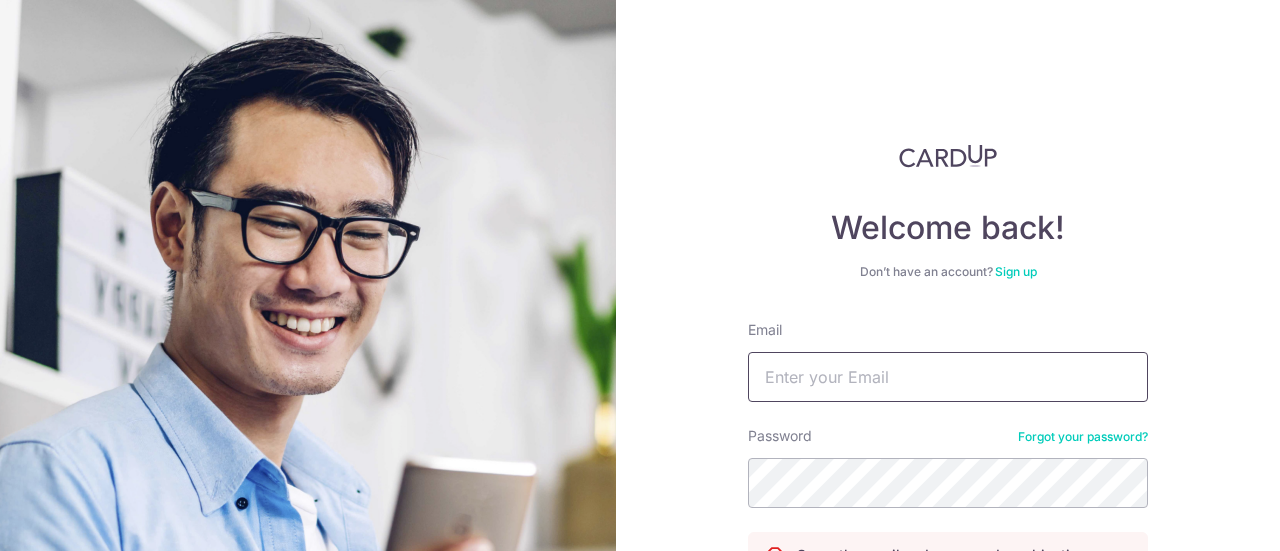 type on "[EMAIL]" 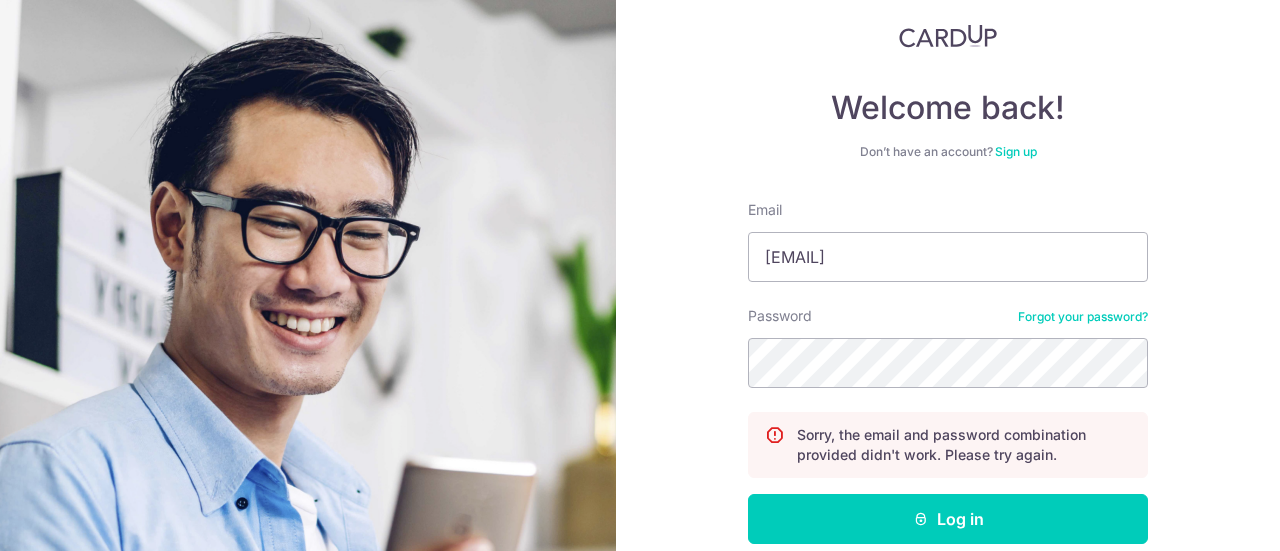 scroll, scrollTop: 125, scrollLeft: 0, axis: vertical 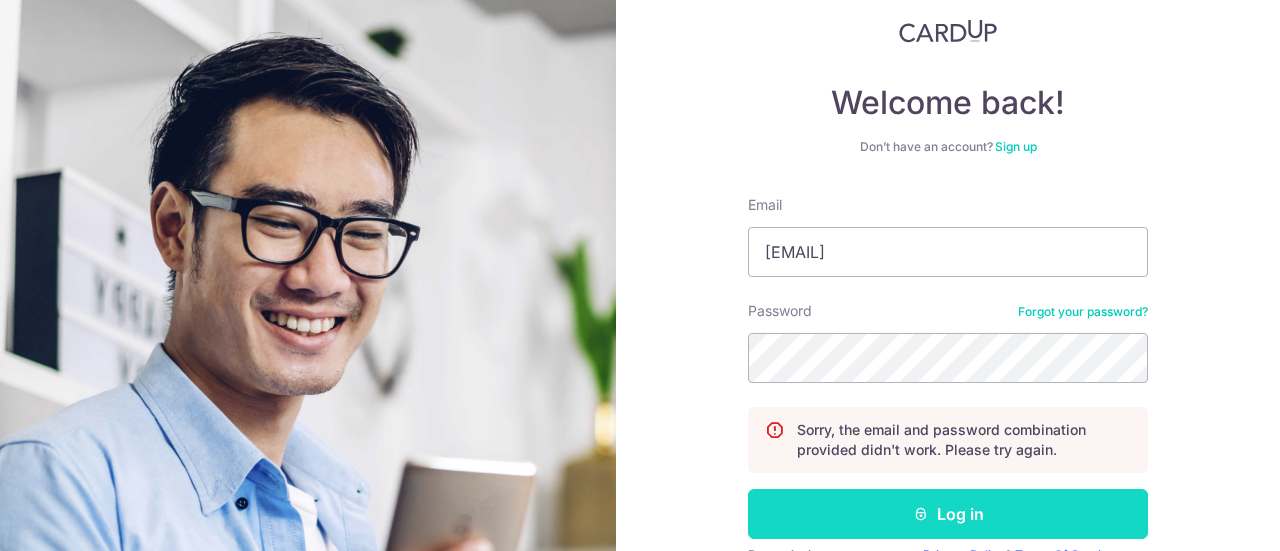 click on "Log in" at bounding box center [948, 514] 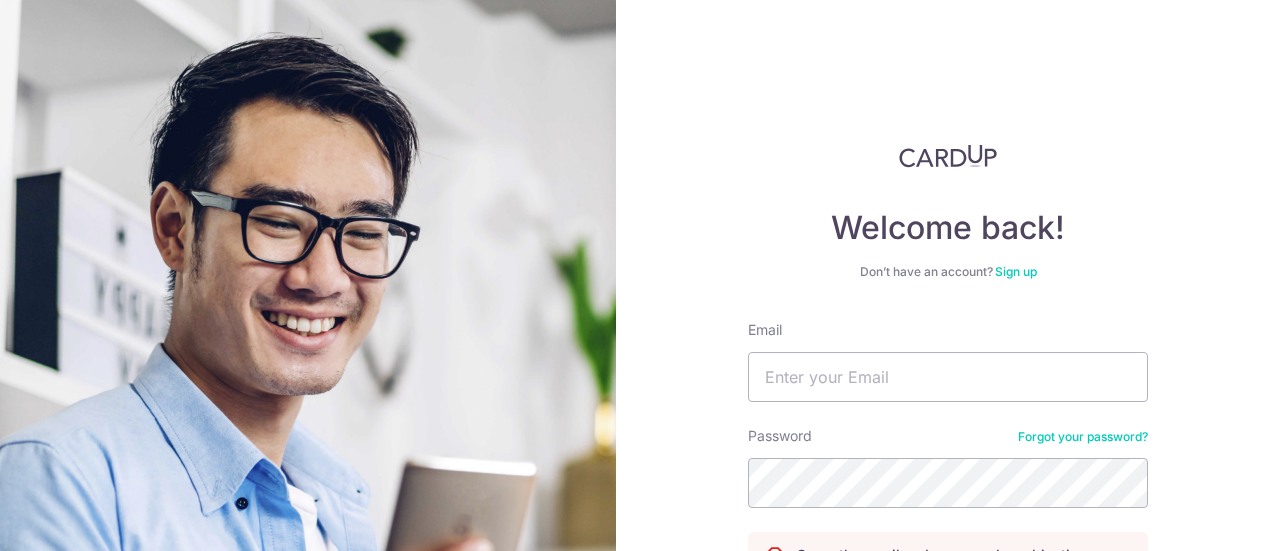 scroll, scrollTop: 0, scrollLeft: 0, axis: both 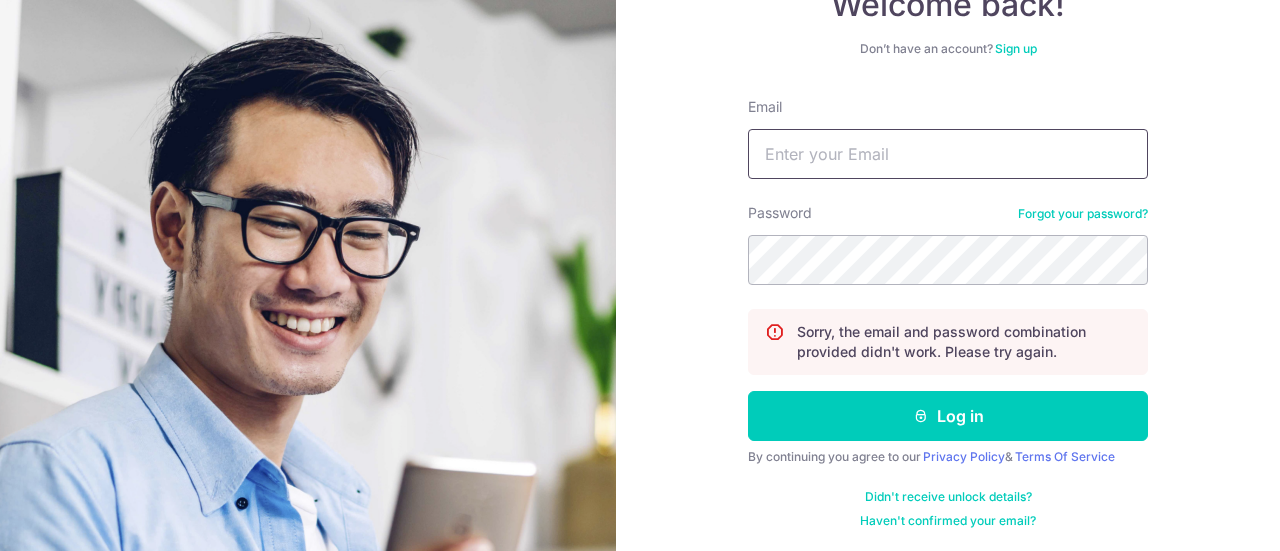 click on "Email" at bounding box center [948, 154] 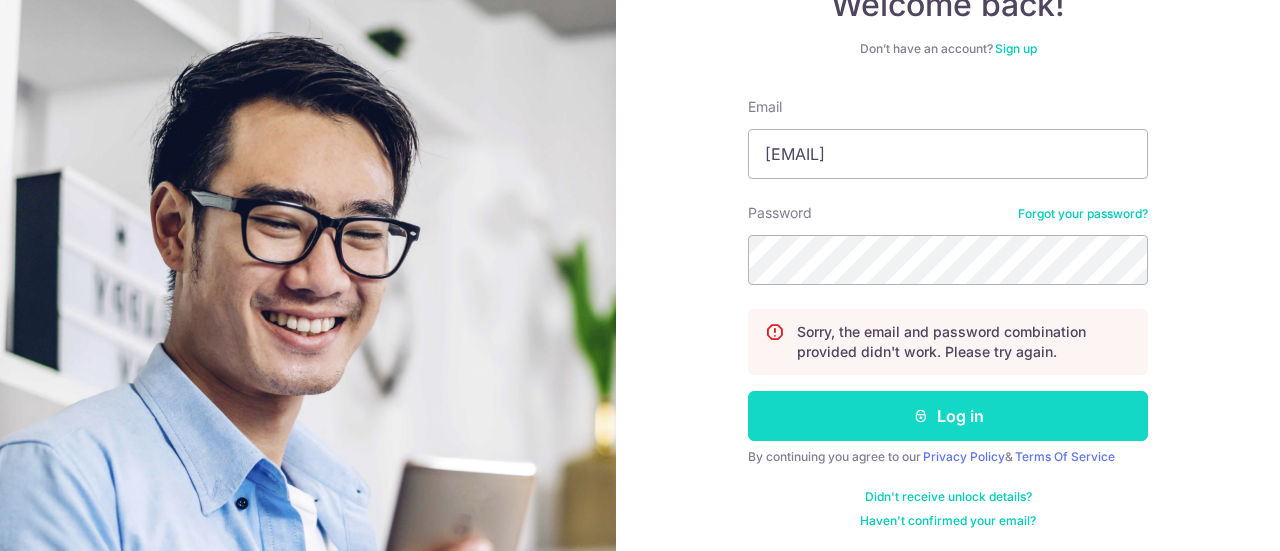click on "Log in" at bounding box center [948, 416] 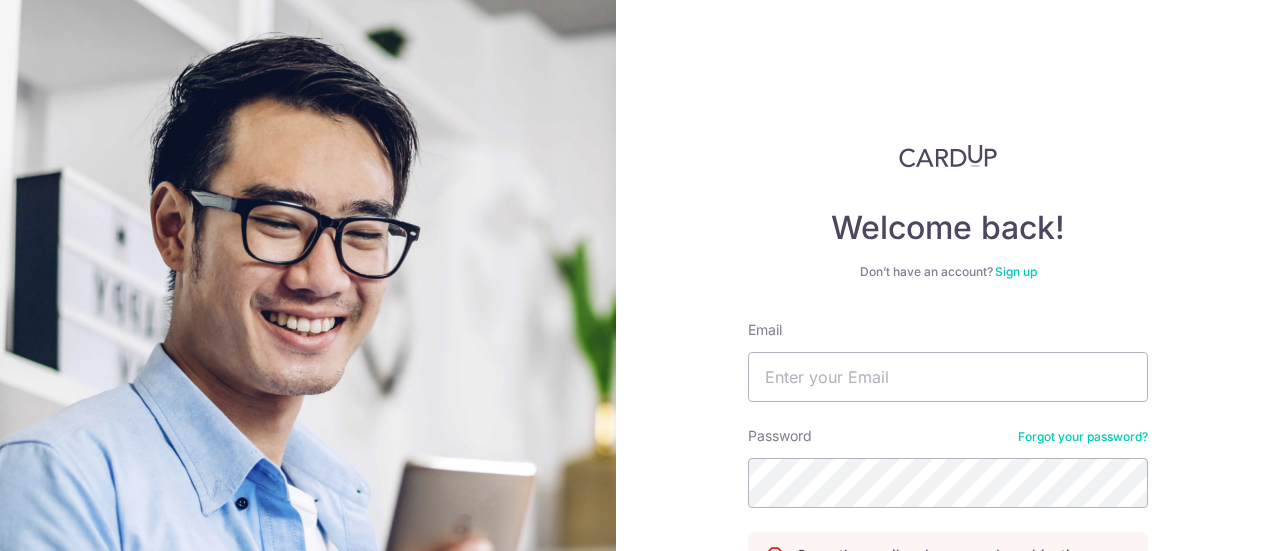 scroll, scrollTop: 0, scrollLeft: 0, axis: both 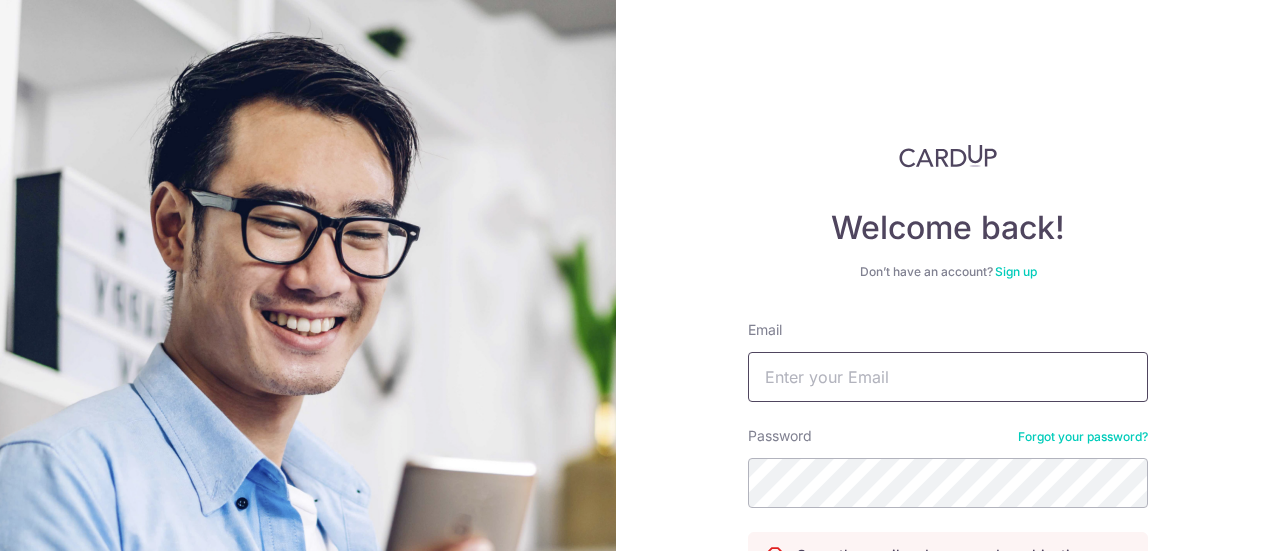 drag, startPoint x: 0, startPoint y: 0, endPoint x: 827, endPoint y: 383, distance: 911.38245 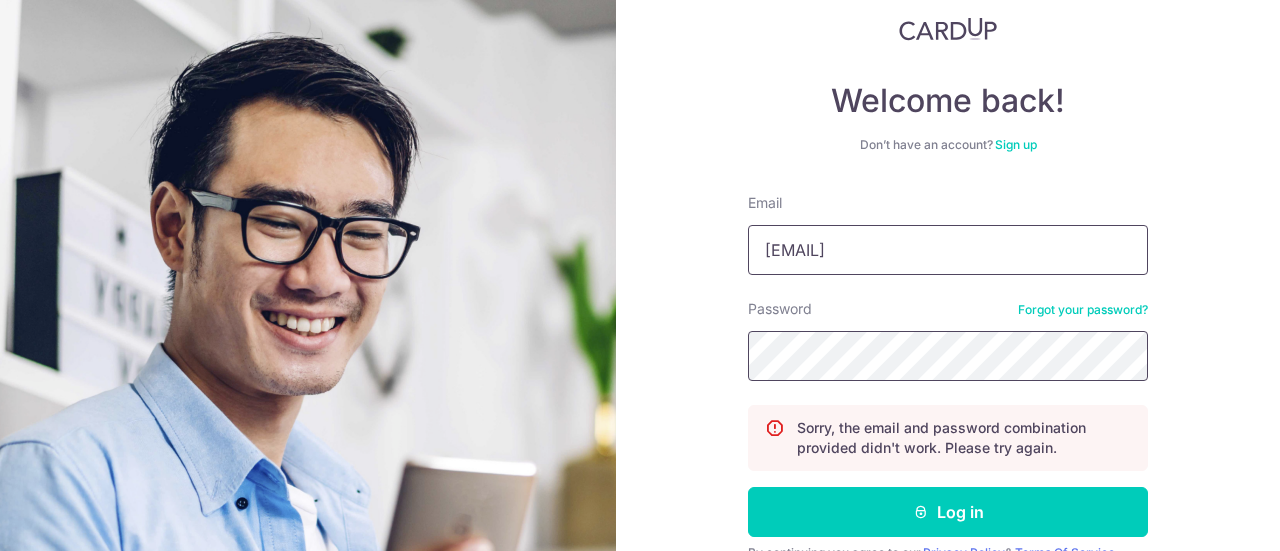 scroll, scrollTop: 133, scrollLeft: 0, axis: vertical 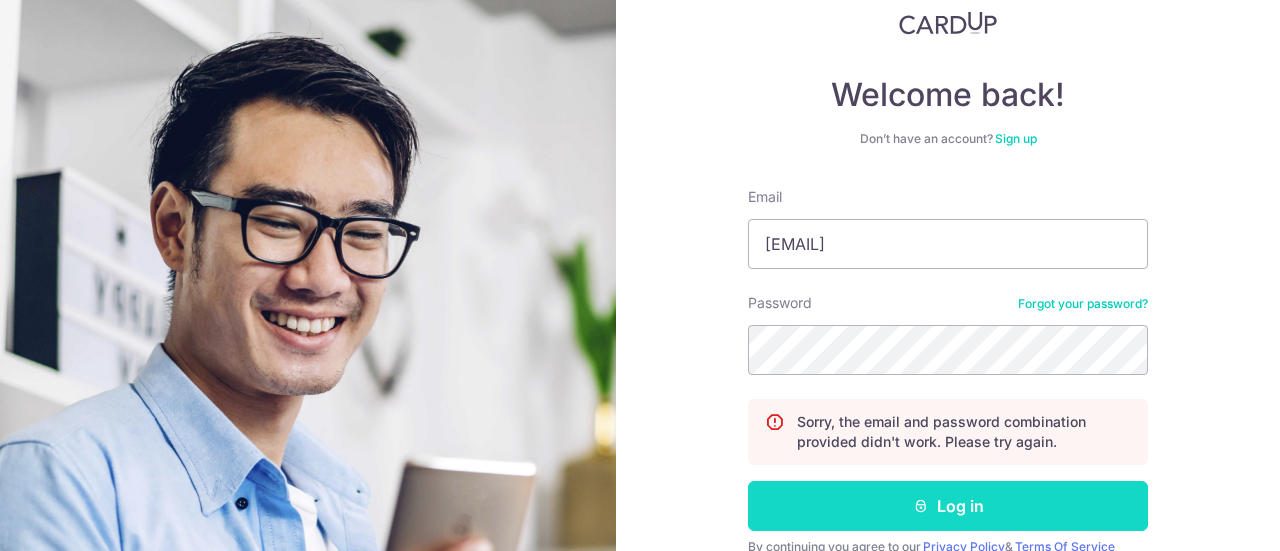 click on "Log in" at bounding box center (948, 506) 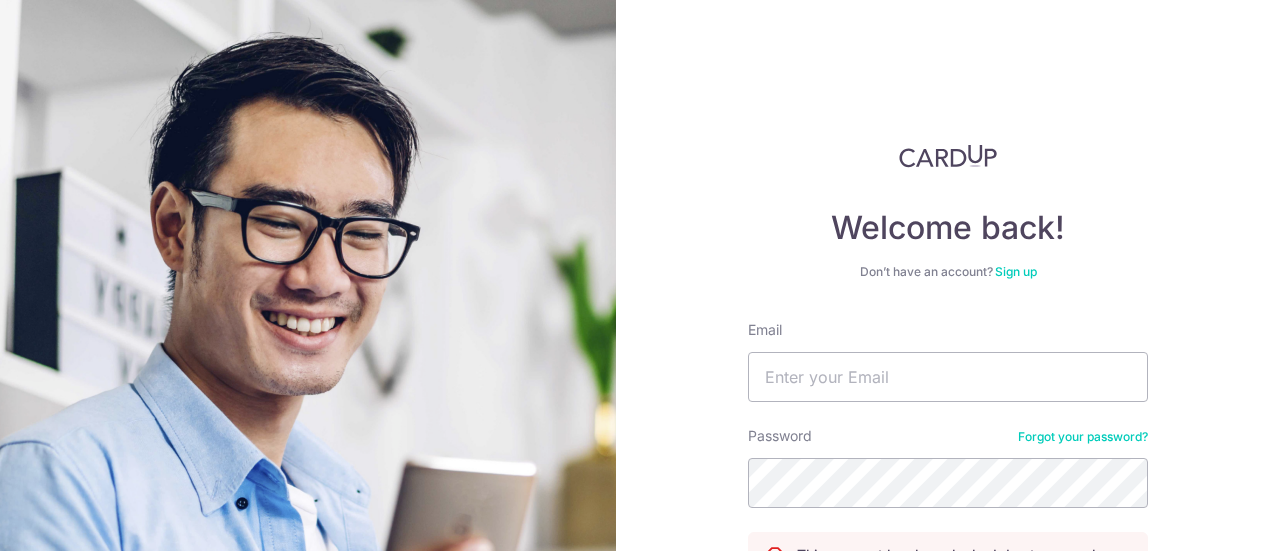 scroll, scrollTop: 0, scrollLeft: 0, axis: both 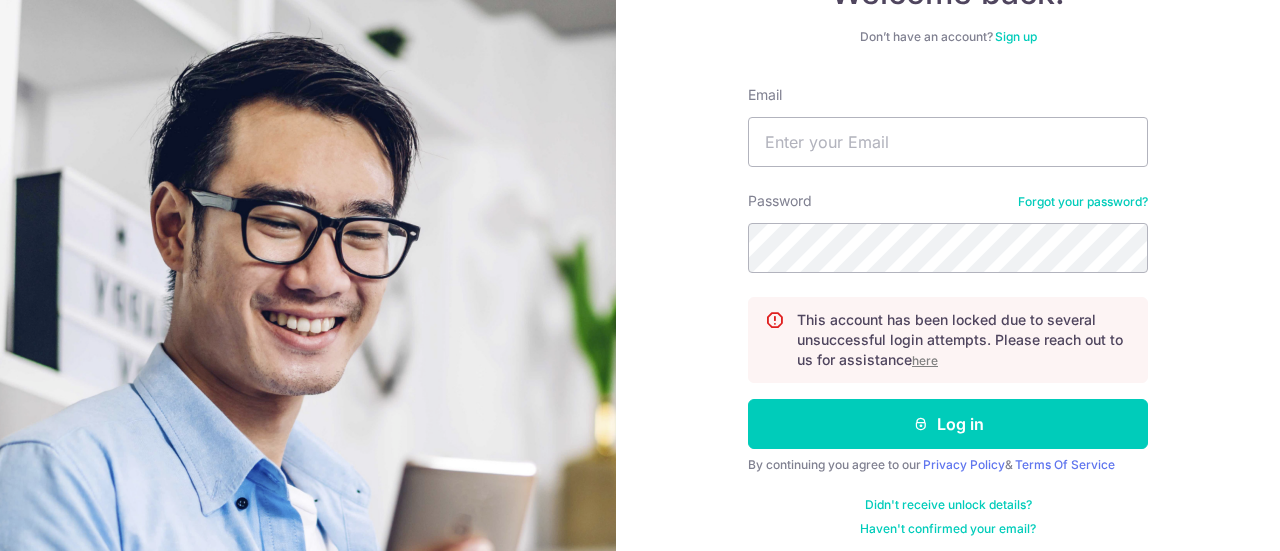 click on "here" at bounding box center (925, 360) 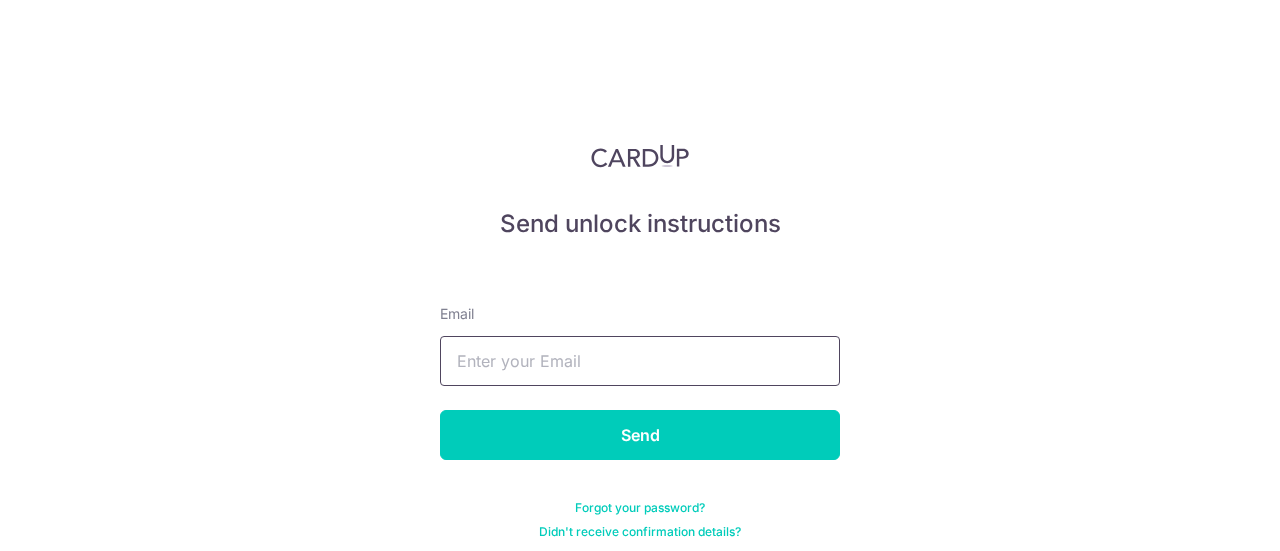 click at bounding box center [640, 361] 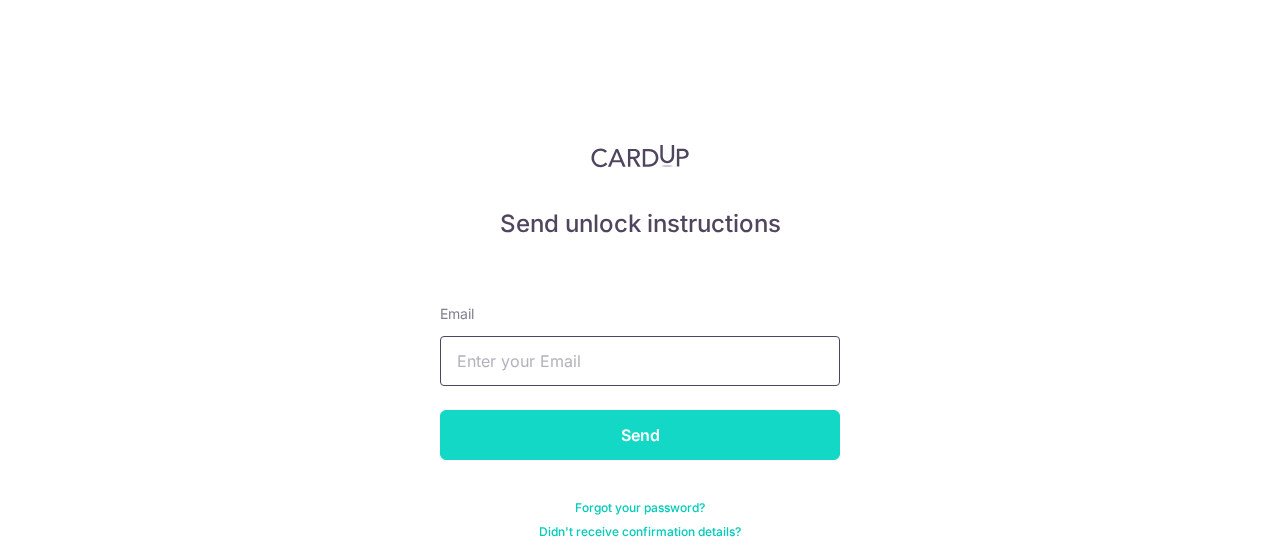 type on "junweitay@gmail.com" 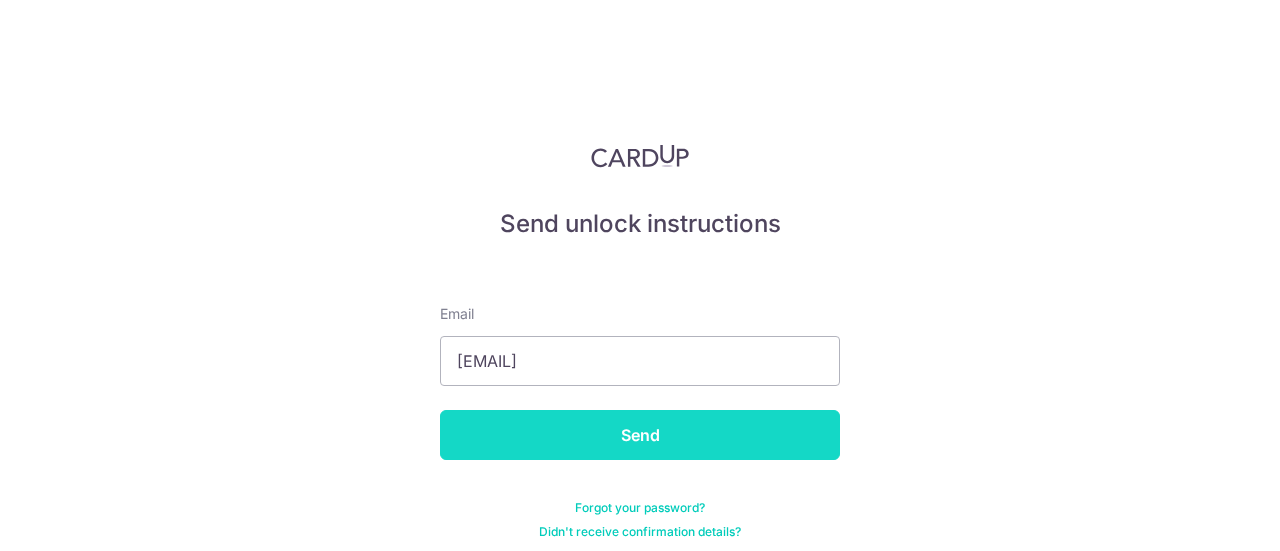 click on "Send" at bounding box center (640, 435) 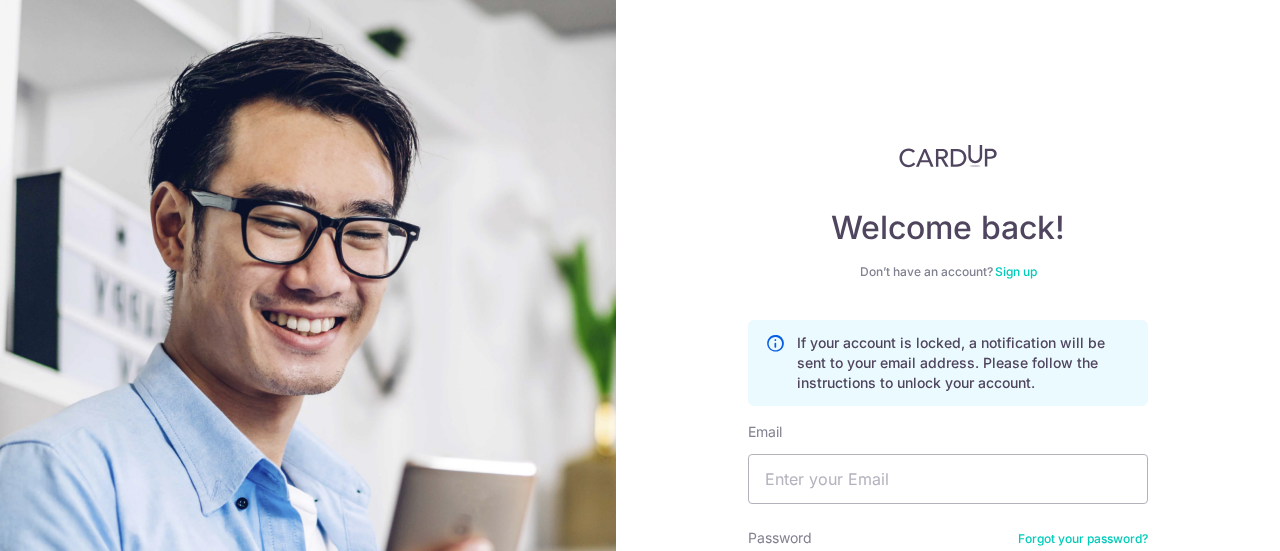 scroll, scrollTop: 0, scrollLeft: 0, axis: both 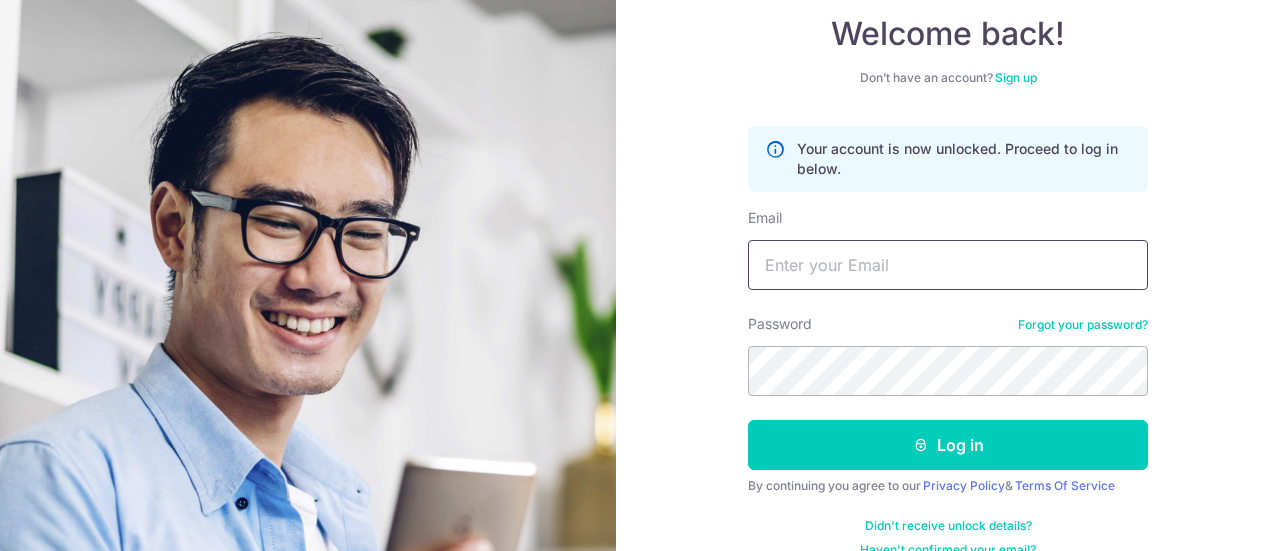 click on "Email" at bounding box center [948, 265] 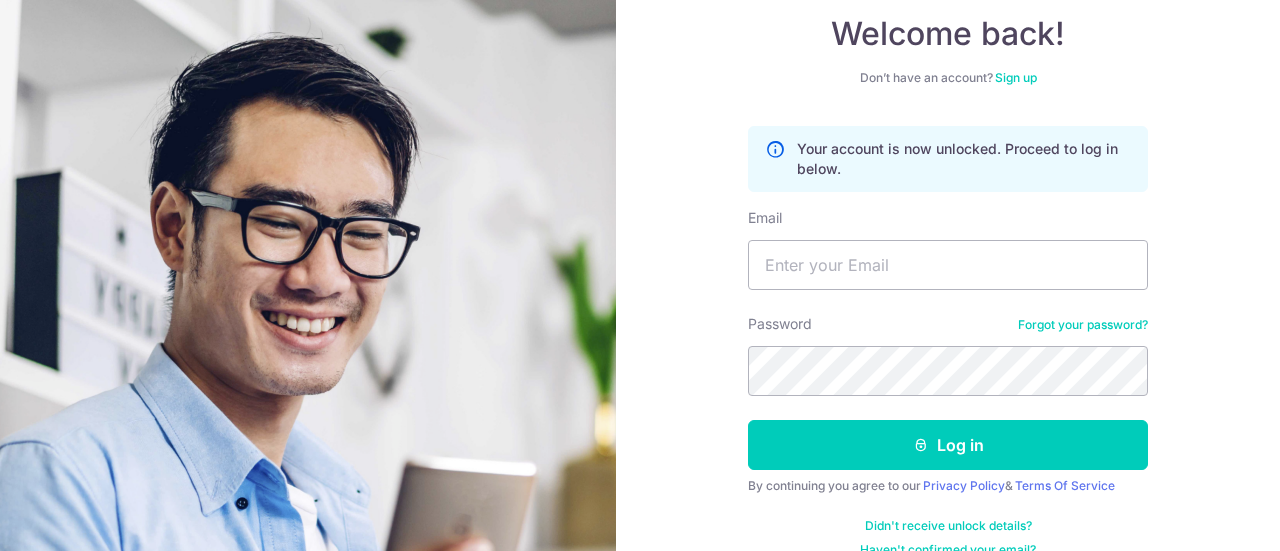 click on "Forgot your password?" at bounding box center (1083, 325) 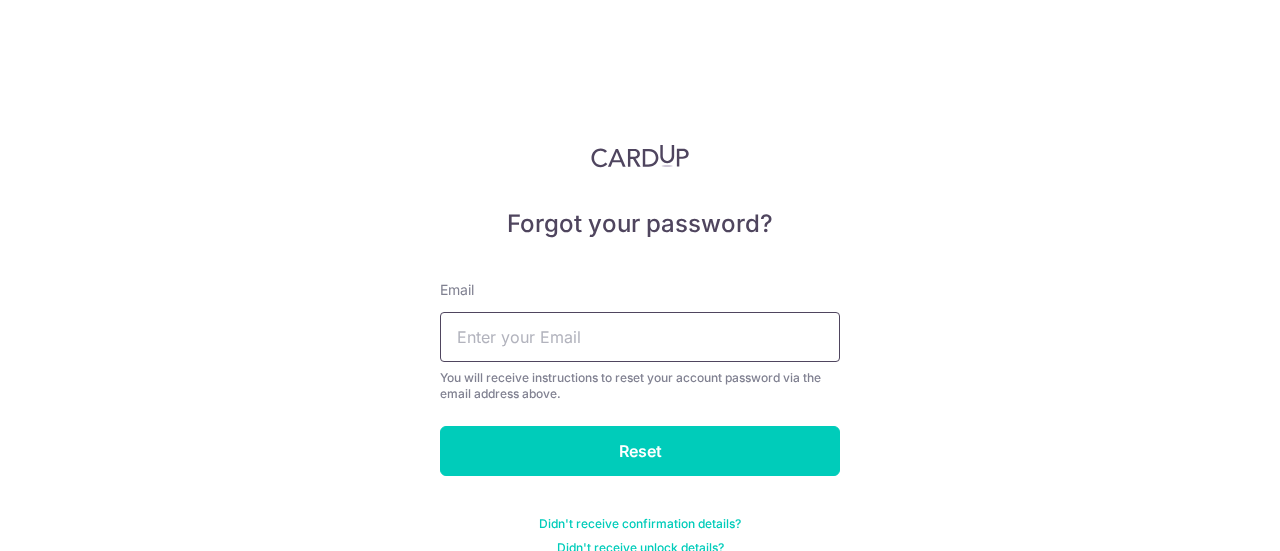 click at bounding box center [640, 337] 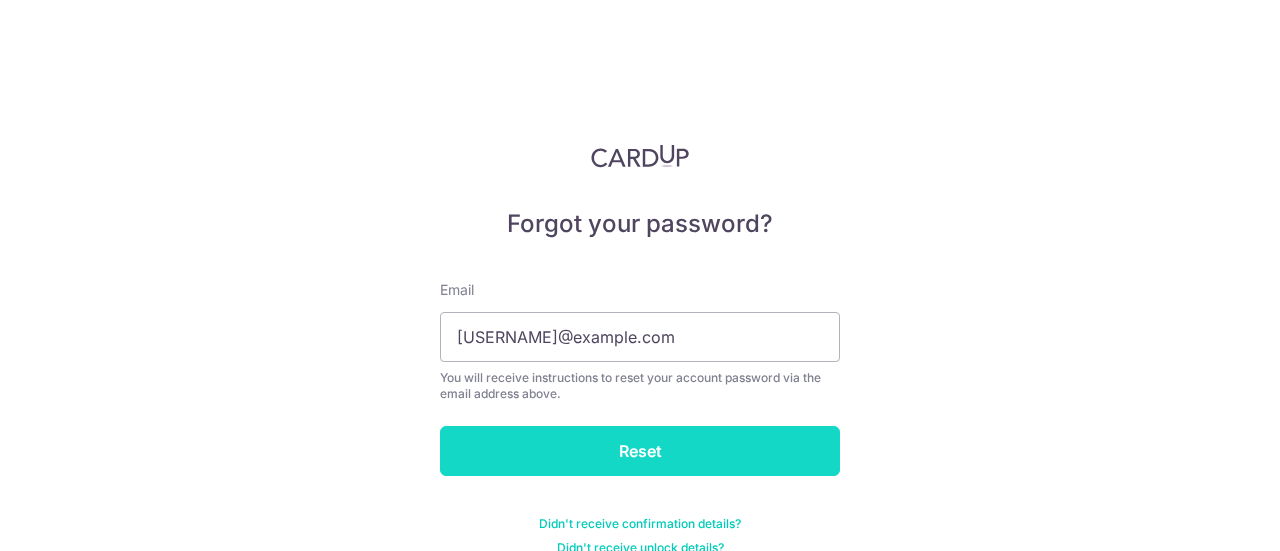 click on "Reset" at bounding box center (640, 451) 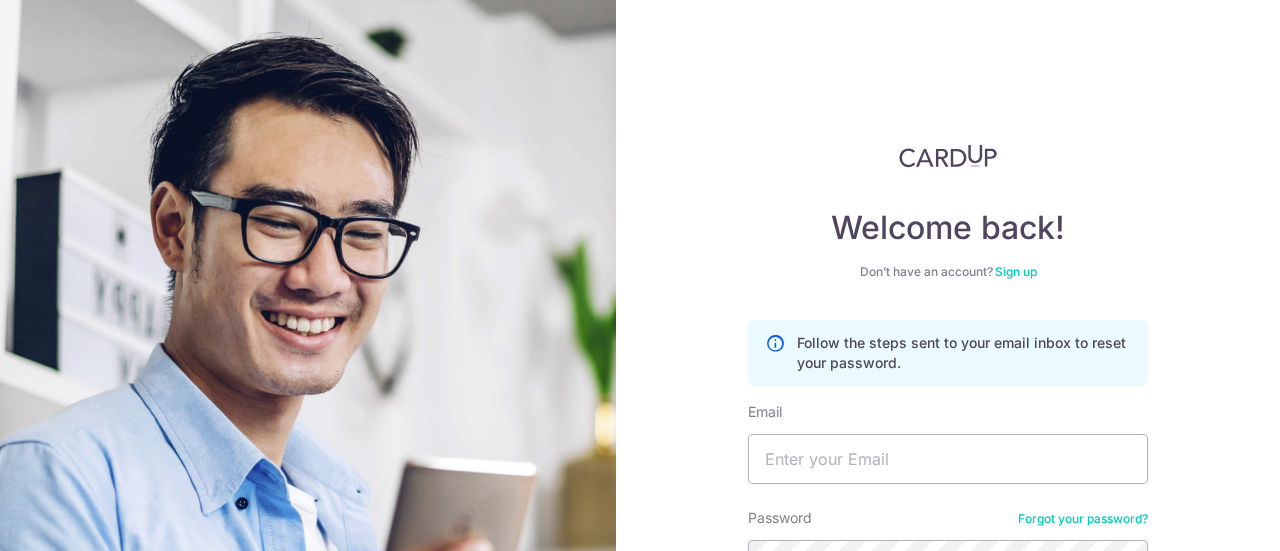 scroll, scrollTop: 0, scrollLeft: 0, axis: both 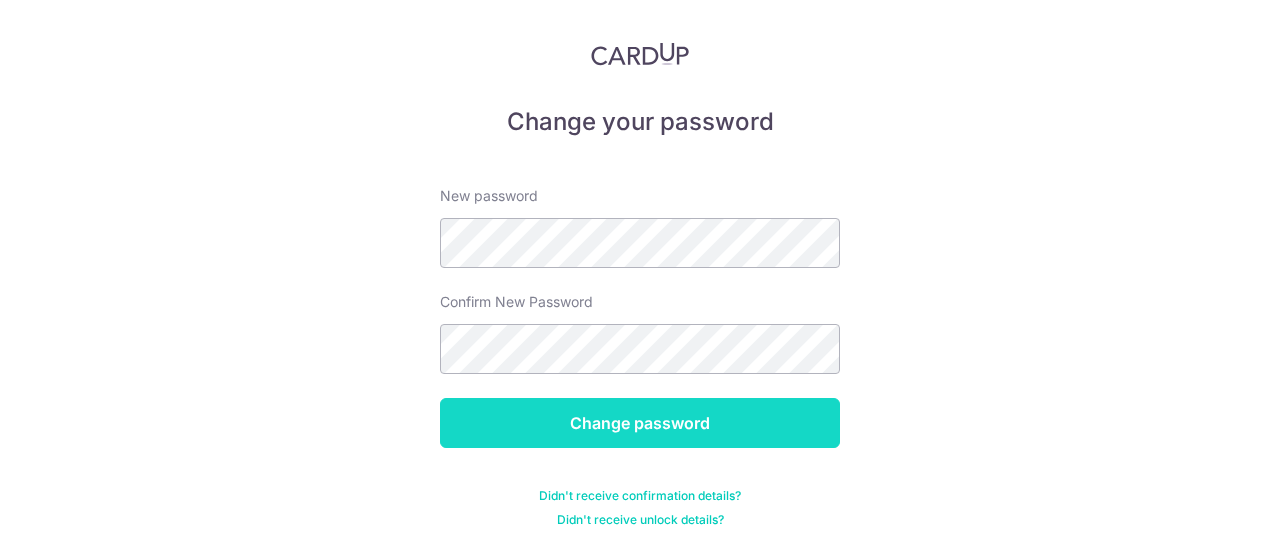 click on "Change password" at bounding box center [640, 423] 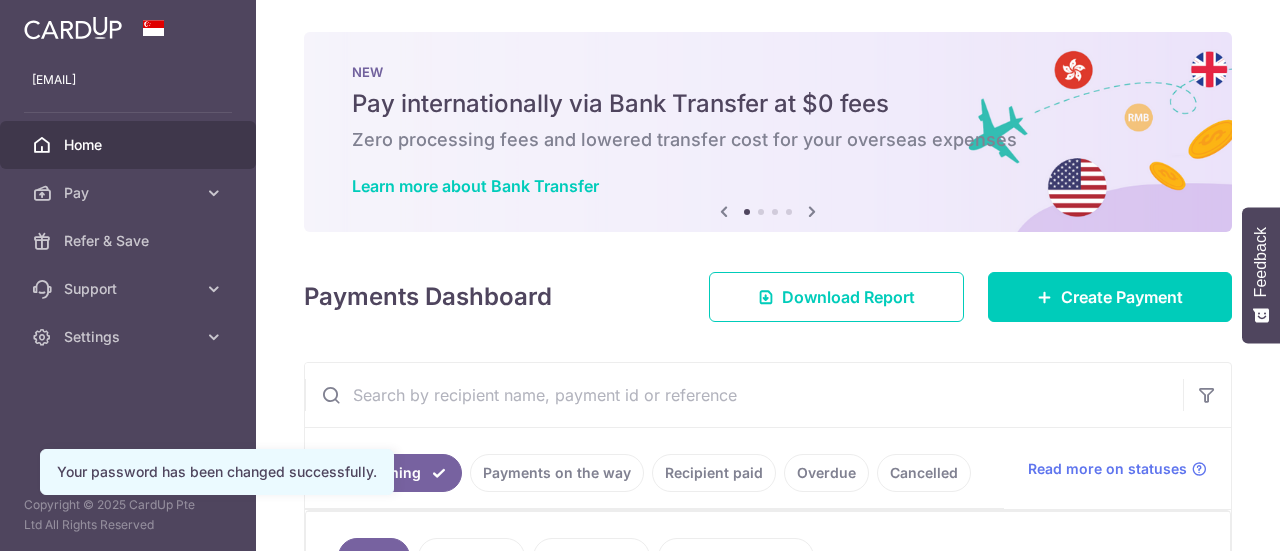 scroll, scrollTop: 0, scrollLeft: 0, axis: both 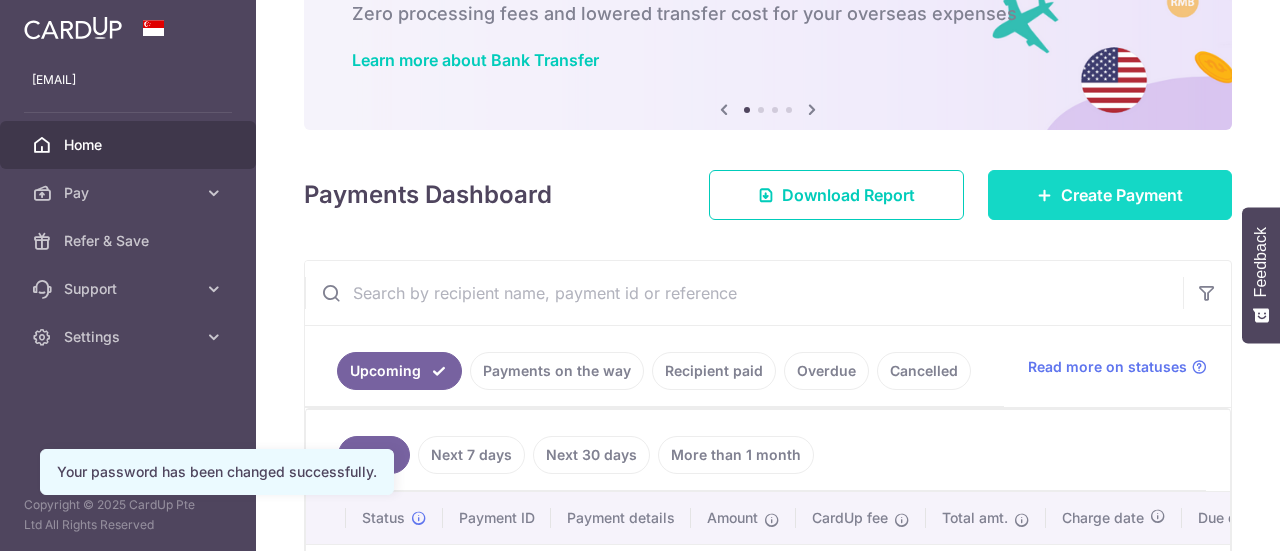 click on "Create Payment" at bounding box center [1110, 195] 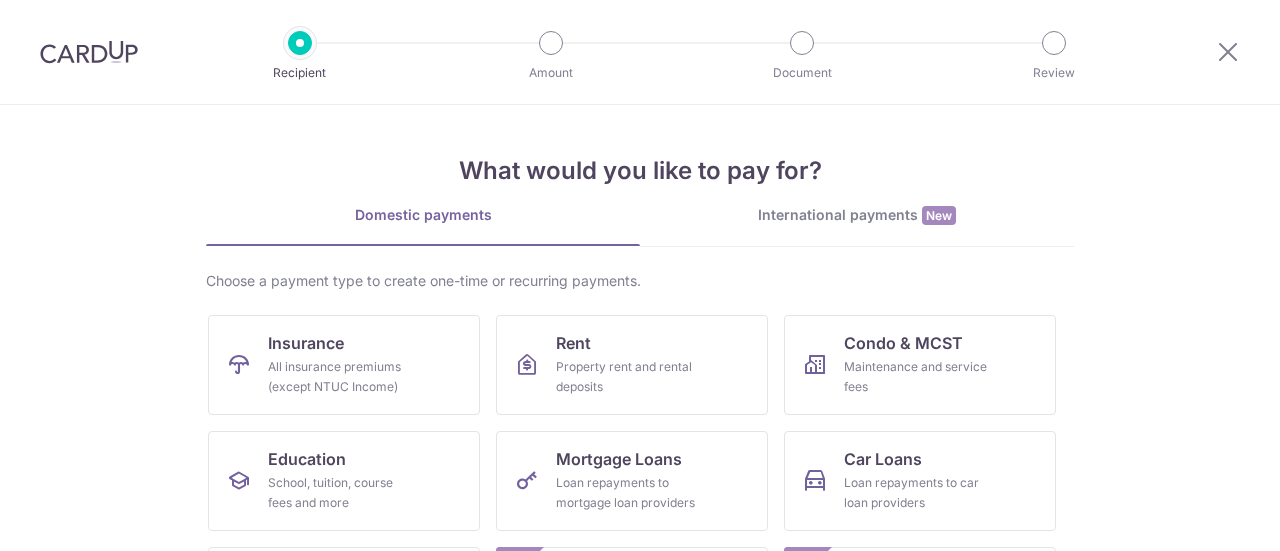 scroll, scrollTop: 0, scrollLeft: 0, axis: both 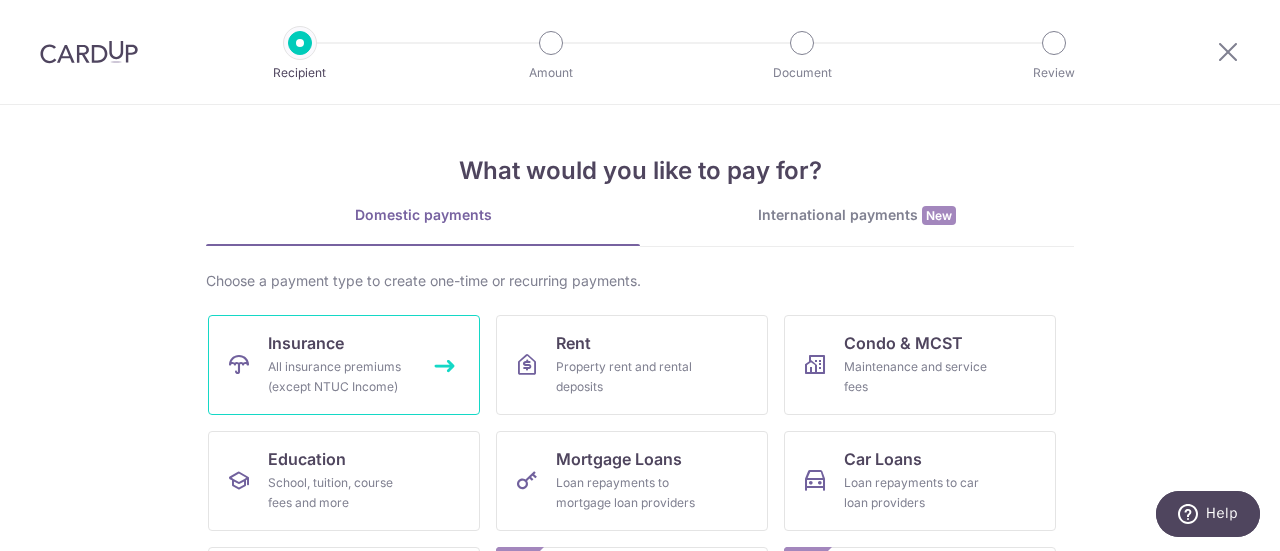 click on "All insurance premiums (except NTUC Income)" at bounding box center [340, 377] 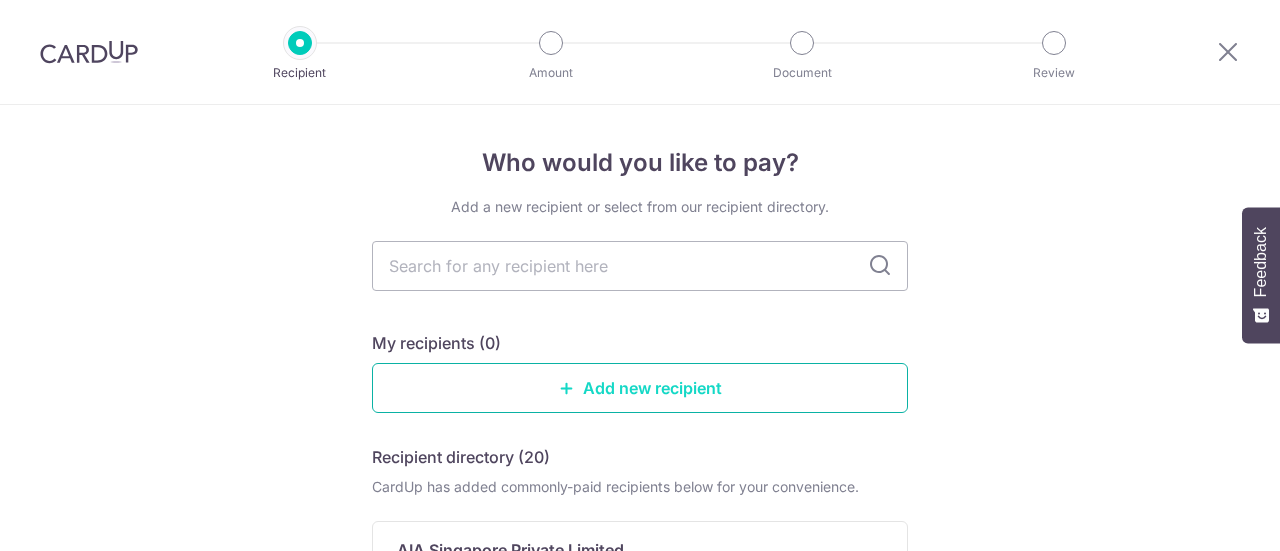 scroll, scrollTop: 0, scrollLeft: 0, axis: both 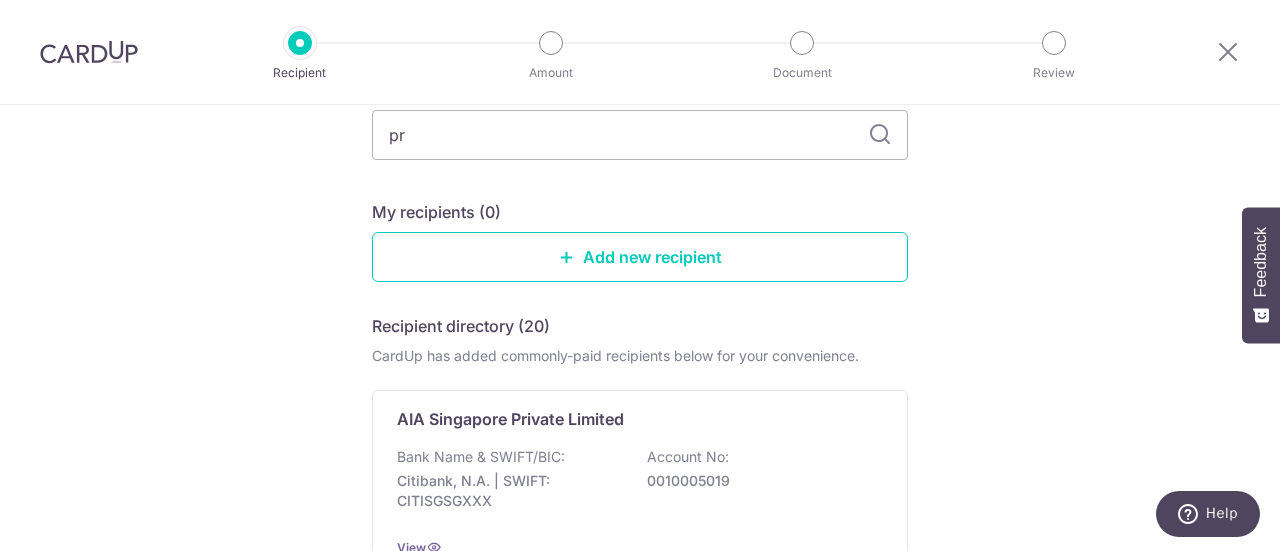 type on "pru" 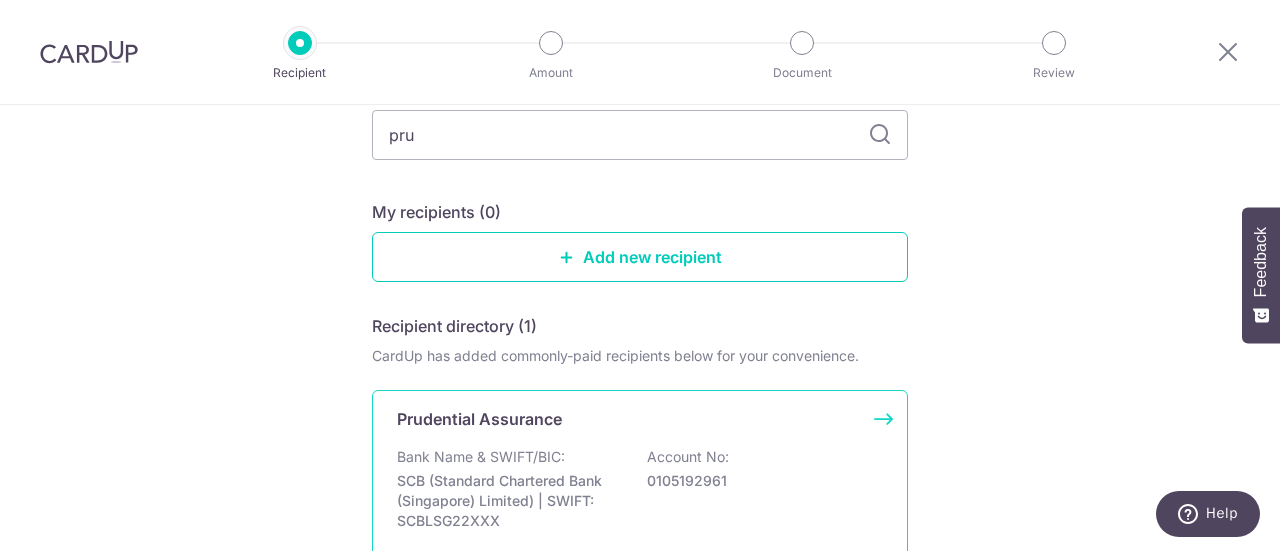 click on "Prudential Assurance
Bank Name & SWIFT/BIC:
SCB (Standard Chartered Bank (Singapore) Limited) | SWIFT: SCBLSG22XXX
Account No:
0105192961
View" at bounding box center (640, 487) 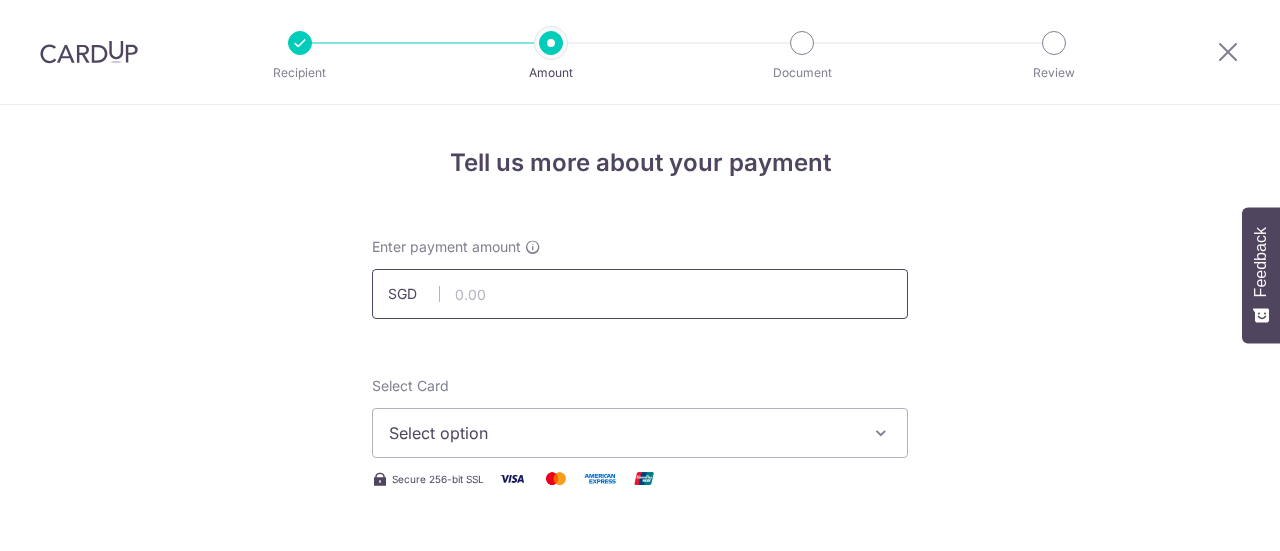 scroll, scrollTop: 0, scrollLeft: 0, axis: both 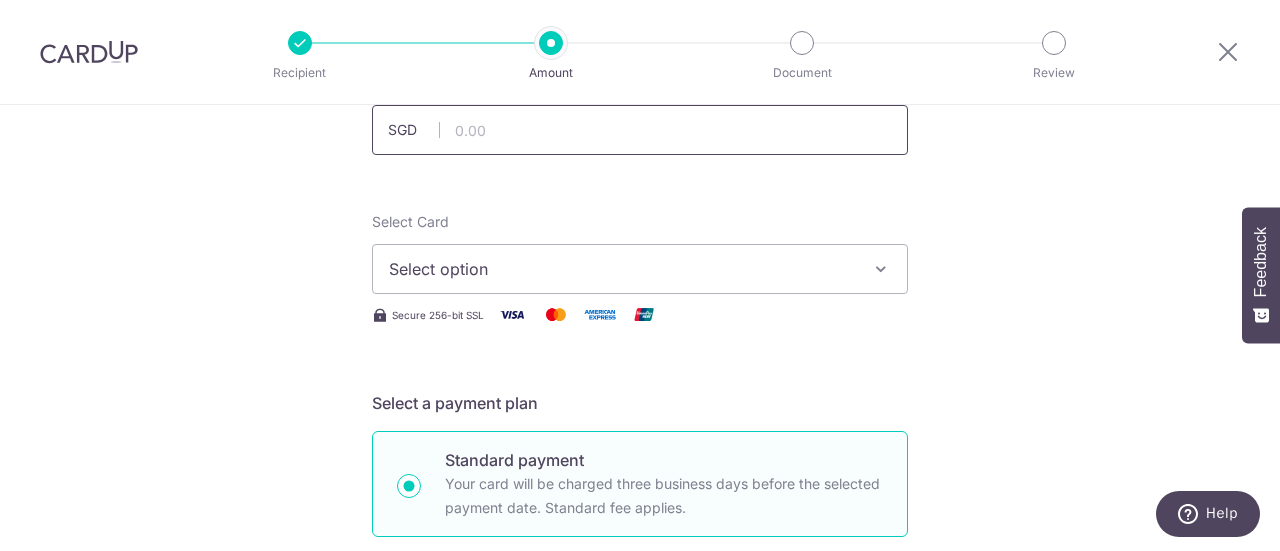 click at bounding box center (640, 130) 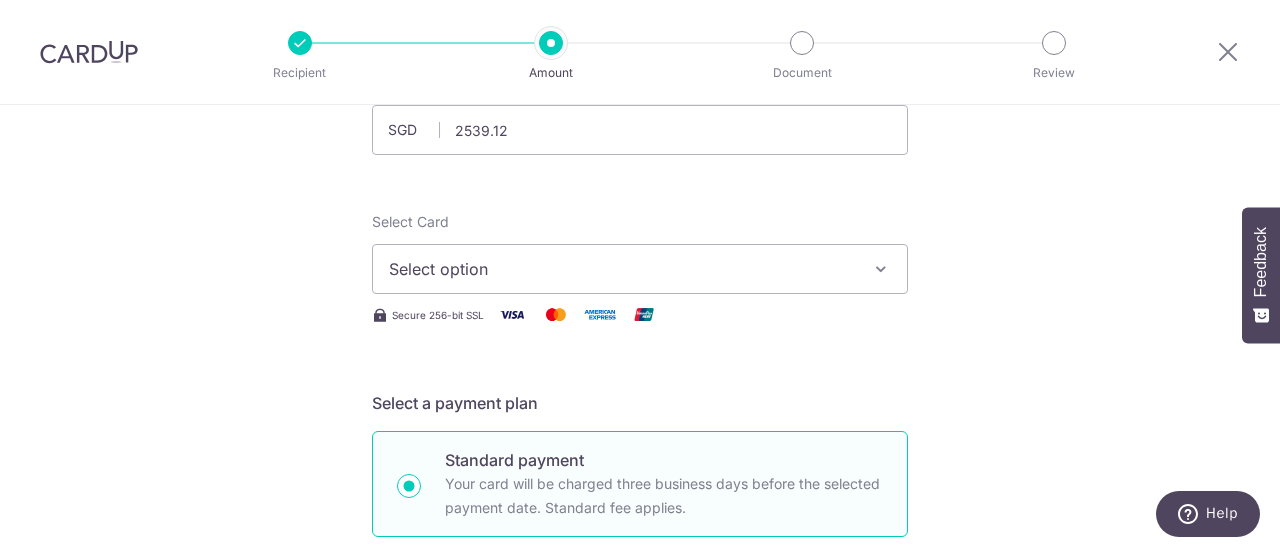 type on "2,539.12" 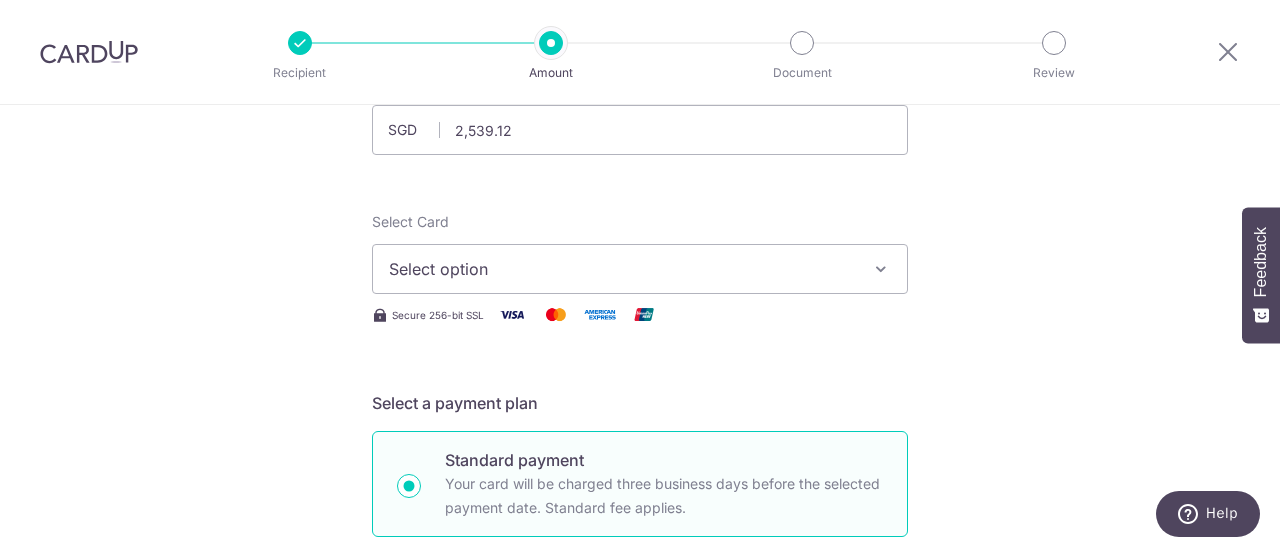 click on "Tell us more about your payment
Enter payment amount
SGD
[PRICE]
[PRICE]
Select Card
Select option
Add credit card
Your Cards
**** [NUMBER]
**** [NUMBER]
**** [NUMBER]
**** [NUMBER]
**** [NUMBER]
Secure 256-bit SSL
Text" at bounding box center [640, 845] 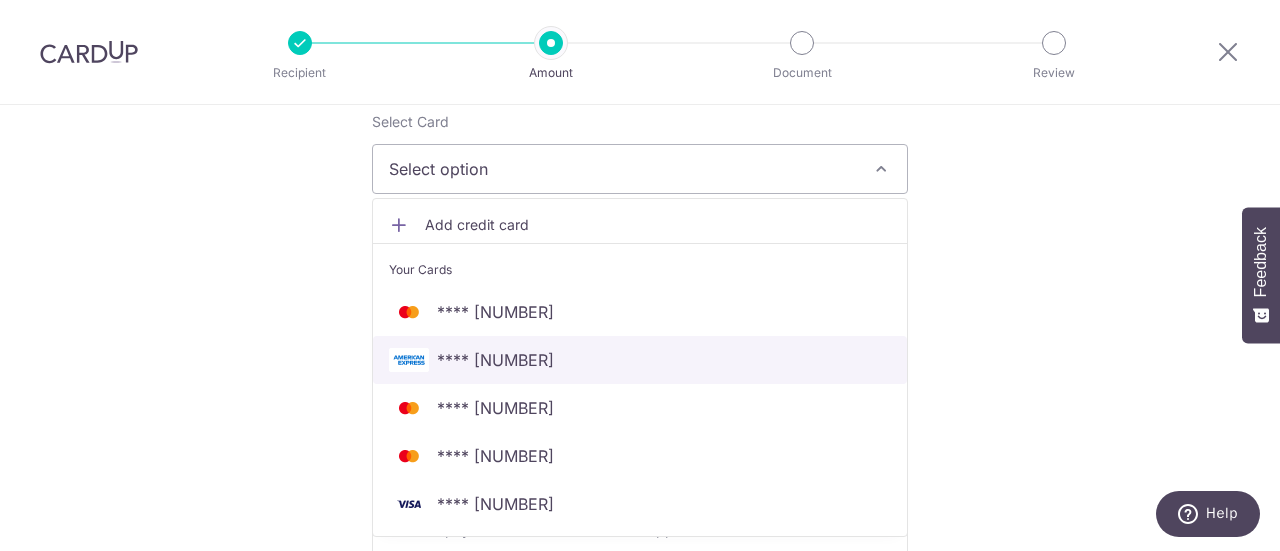 scroll, scrollTop: 364, scrollLeft: 0, axis: vertical 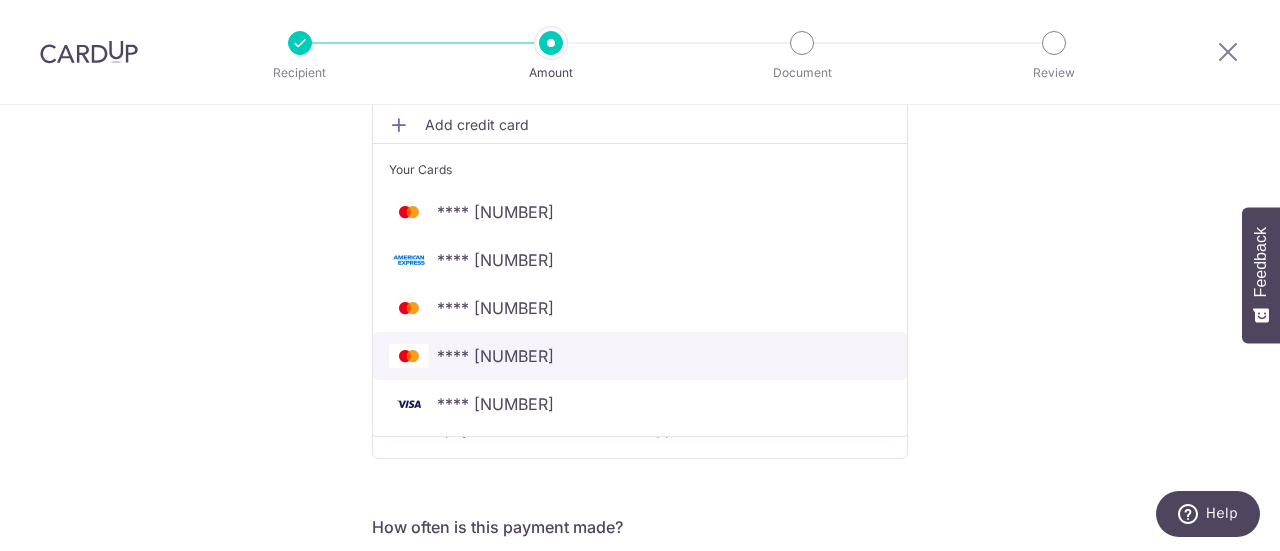 drag, startPoint x: 500, startPoint y: 347, endPoint x: 415, endPoint y: 347, distance: 85 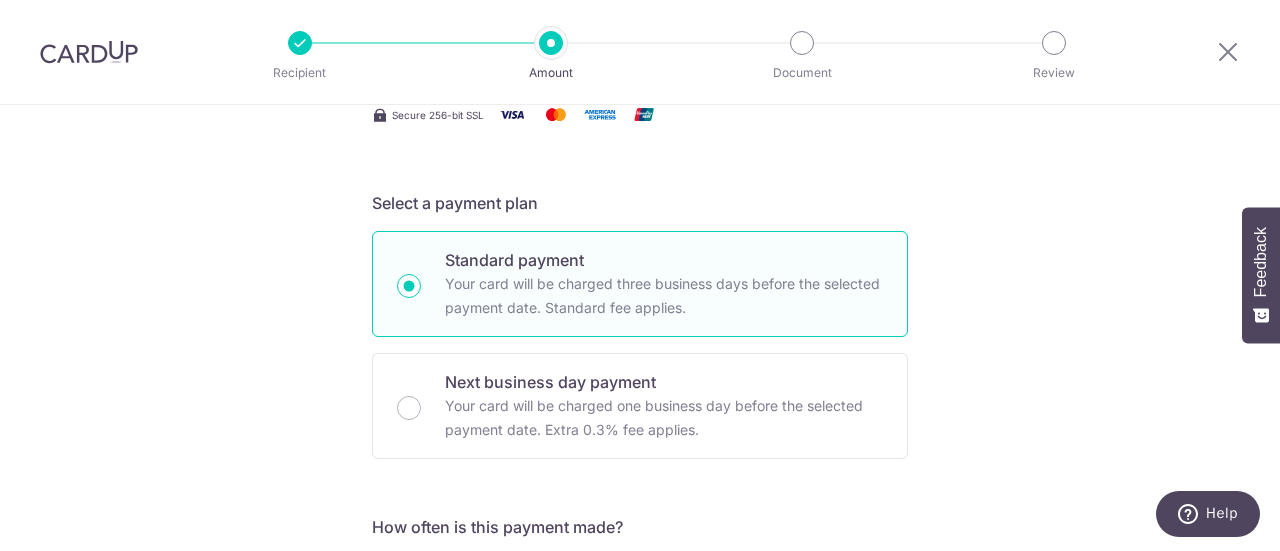 click on "Tell us more about your payment
Enter payment amount
SGD
2,539.12
2539.12
Select Card
**** 9890
Add credit card
Your Cards
**** 5581
**** 1007
**** 4416
**** 9890
**** 9944
Secure 256-bit SSL
Text
New card details" at bounding box center [640, 645] 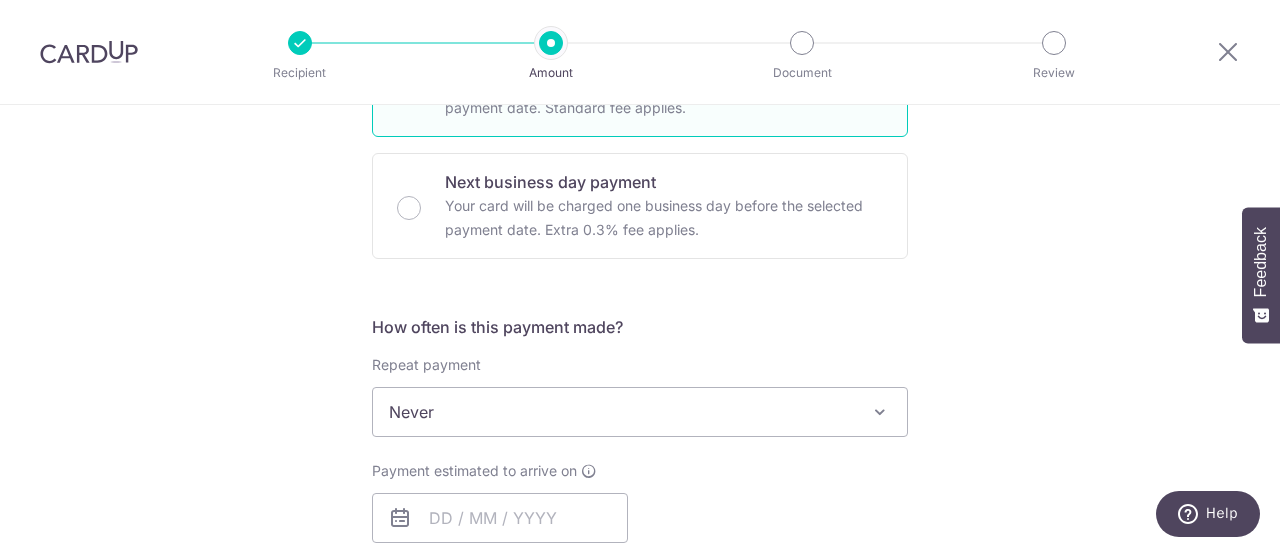 scroll, scrollTop: 664, scrollLeft: 0, axis: vertical 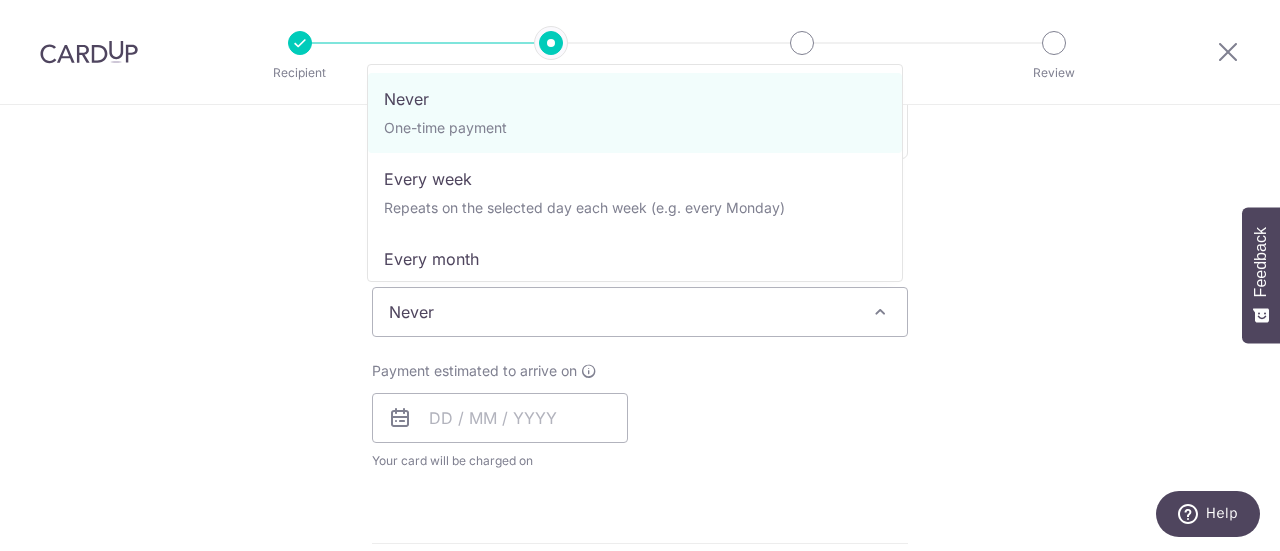 click on "Never" at bounding box center [640, 312] 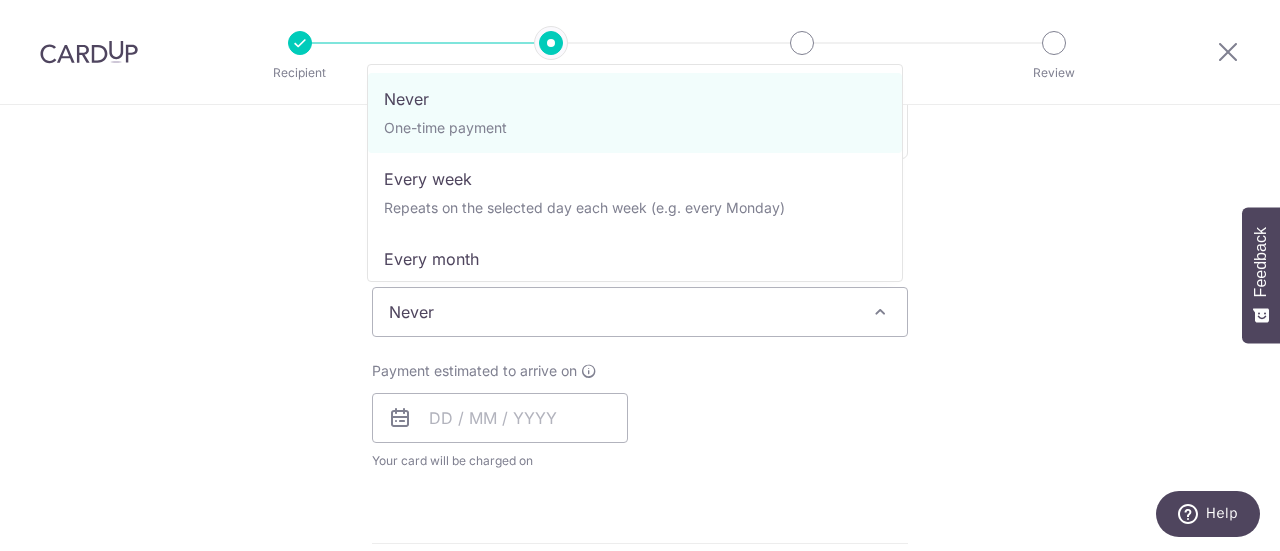 scroll, scrollTop: 664, scrollLeft: 0, axis: vertical 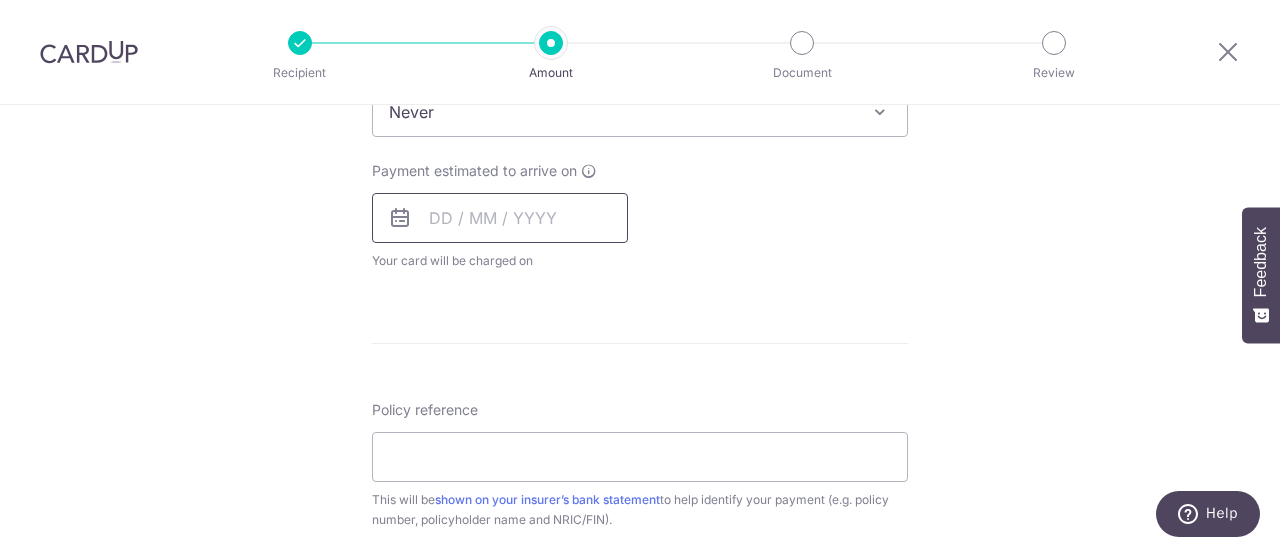click at bounding box center (500, 218) 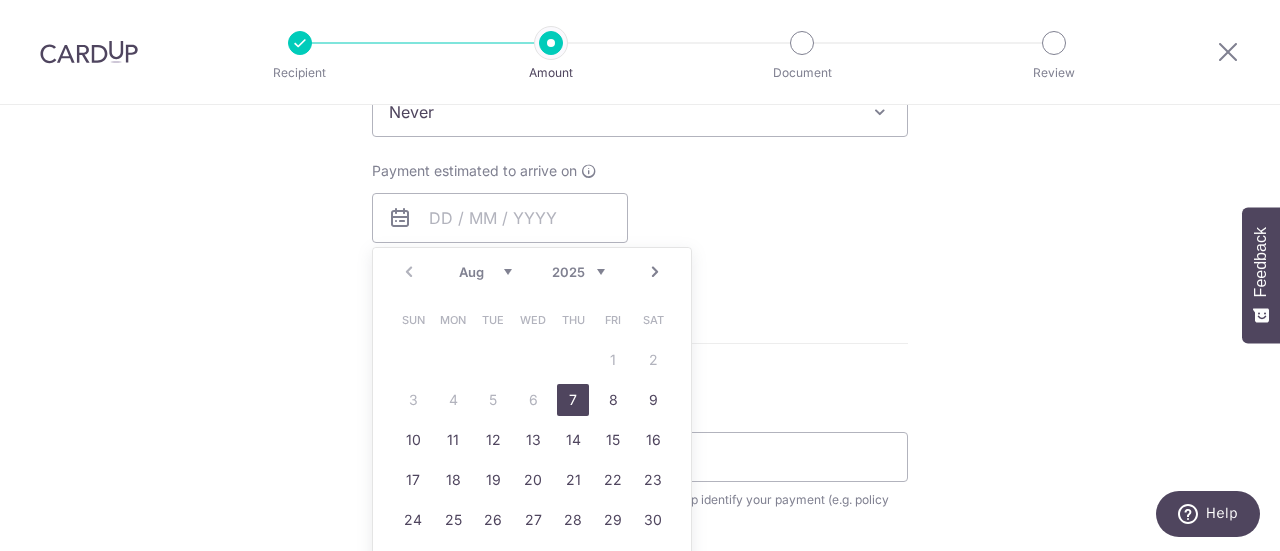 click on "7" at bounding box center (573, 400) 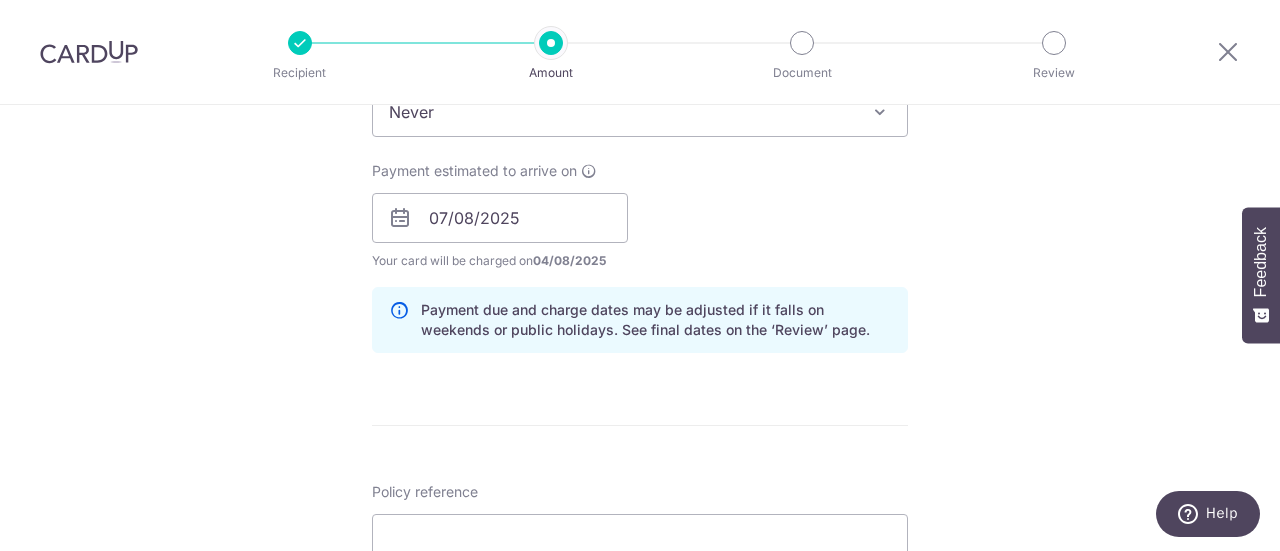 click on "Tell us more about your payment
Enter payment amount
SGD
2,539.12
2539.12
Select Card
**** 9890
Add credit card
Your Cards
**** 5581
**** 1007
**** 4416
**** 9890
**** 9944
Secure 256-bit SSL
Text
New card details" at bounding box center (640, 186) 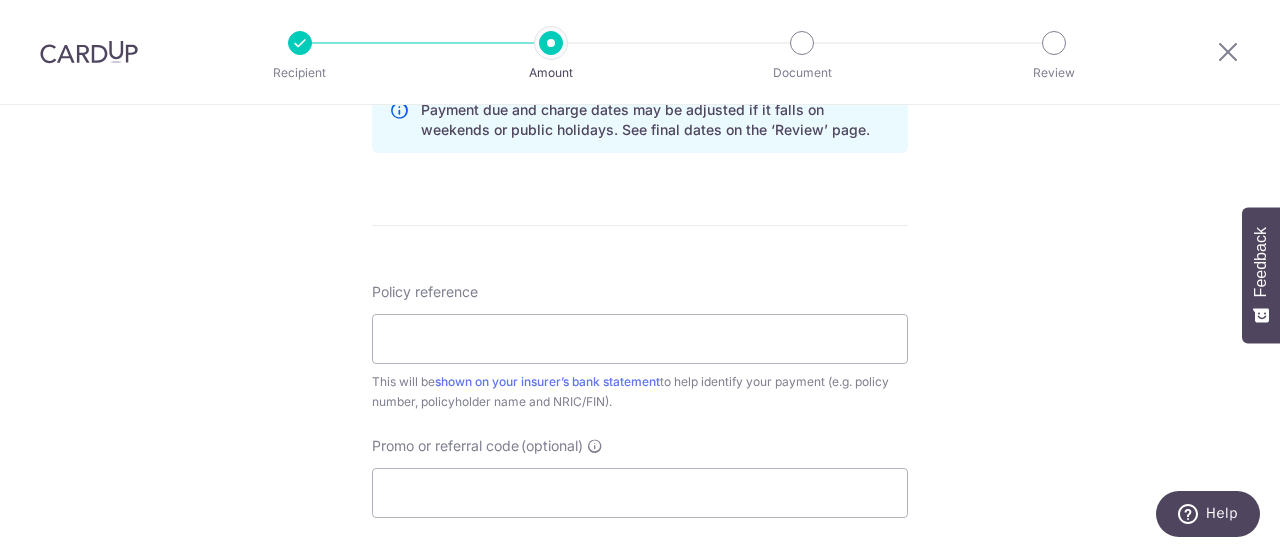 scroll, scrollTop: 1164, scrollLeft: 0, axis: vertical 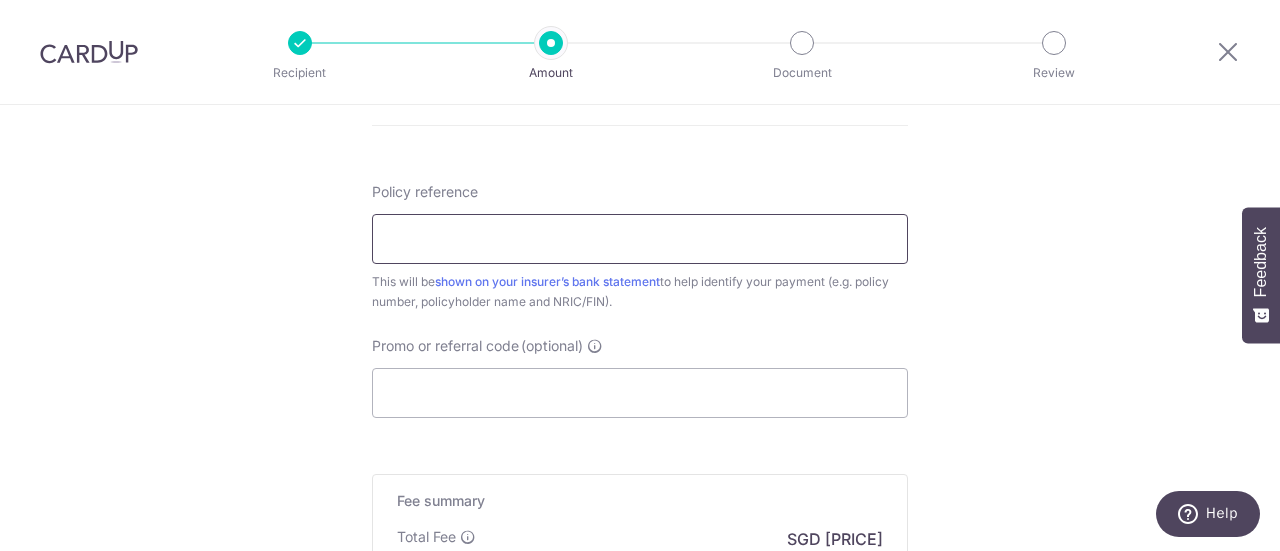 click on "Policy reference" at bounding box center (640, 239) 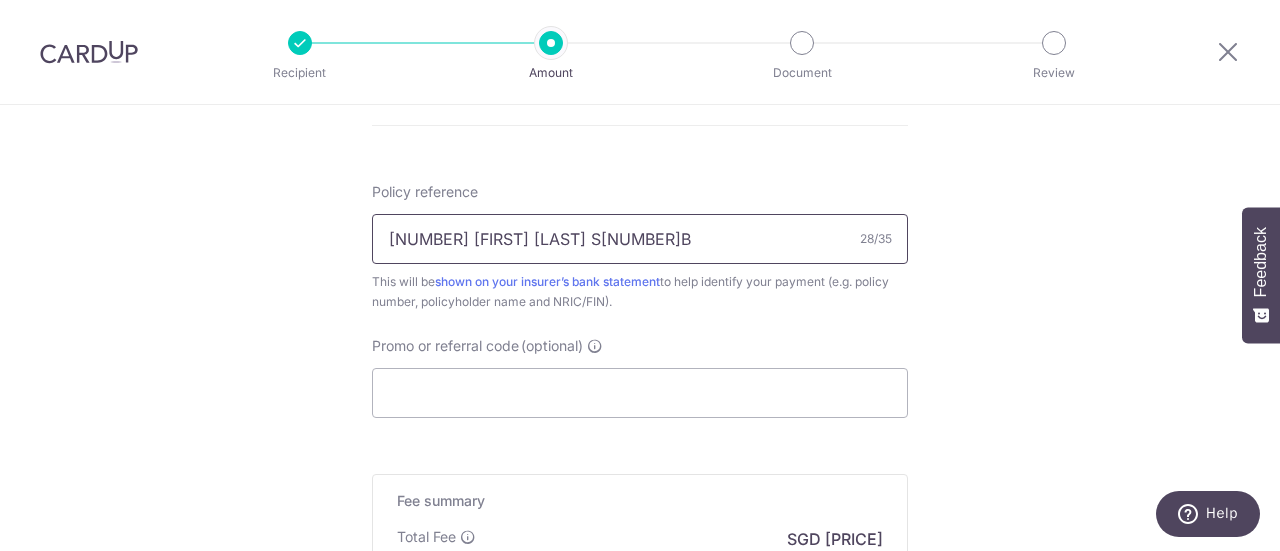 type on "84610659 TAYJUNWEI S9049179B" 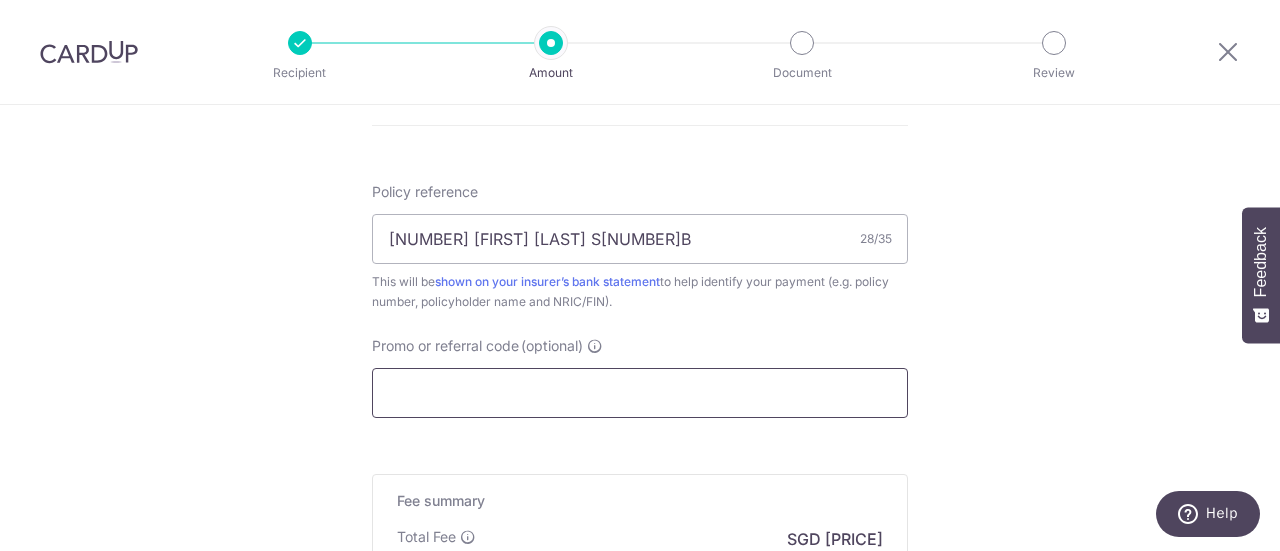 click on "Promo or referral code
(optional)" at bounding box center [640, 393] 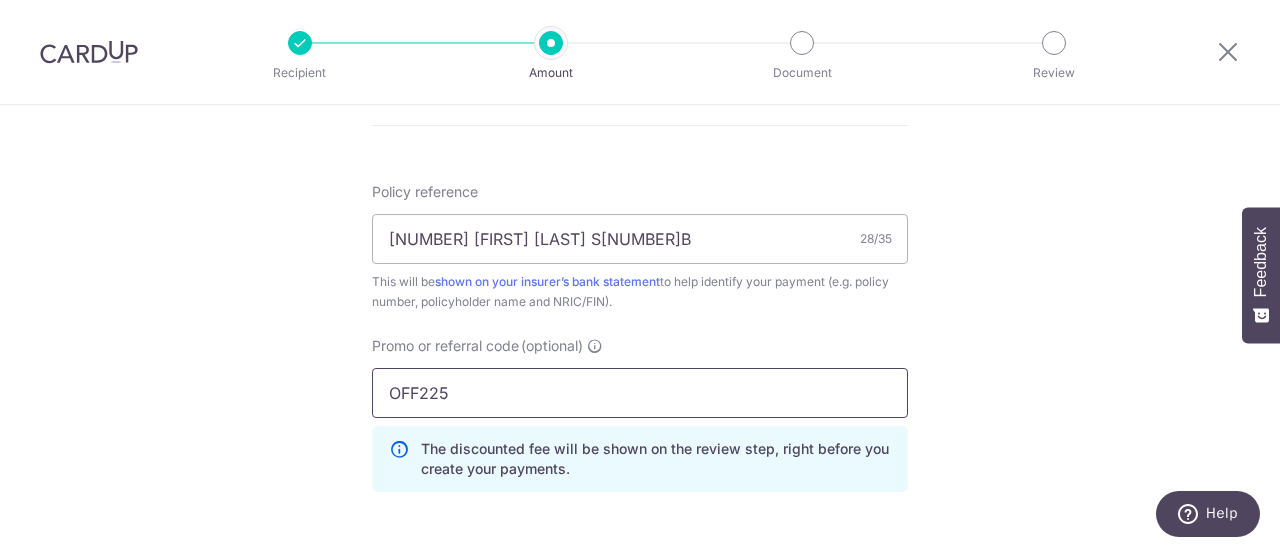 type on "OFF225" 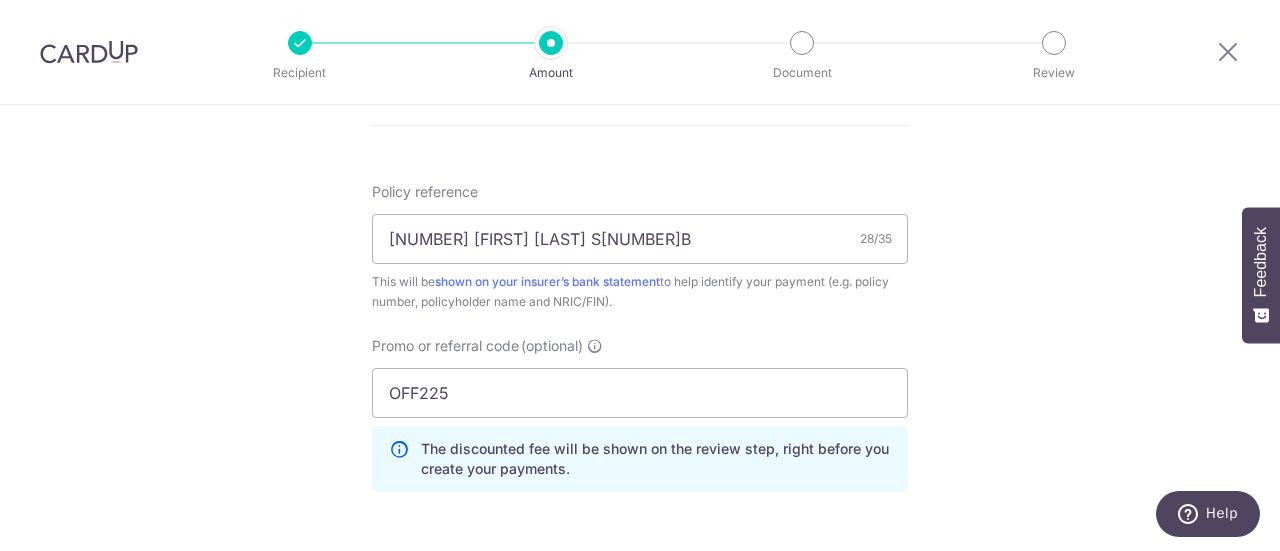 click on "Tell us more about your payment
Enter payment amount
SGD
2,539.12
2539.12
Select Card
**** 9890
Add credit card
Your Cards
**** 5581
**** 1007
**** 4416
**** 9890
**** 9944
Secure 256-bit SSL
Text
New card details" at bounding box center (640, -69) 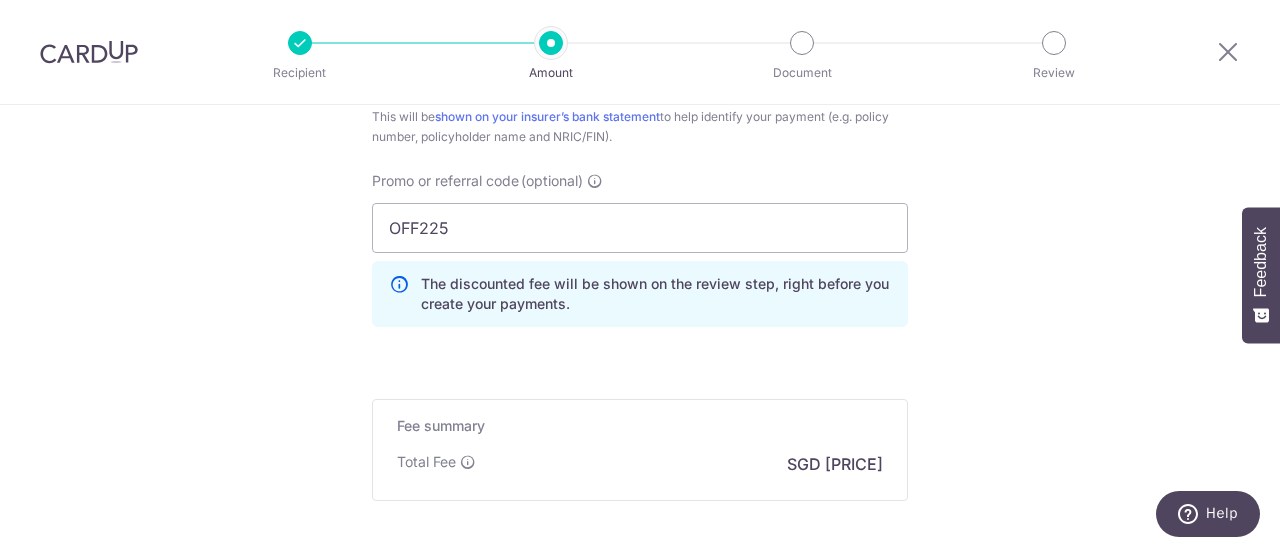 scroll, scrollTop: 1529, scrollLeft: 0, axis: vertical 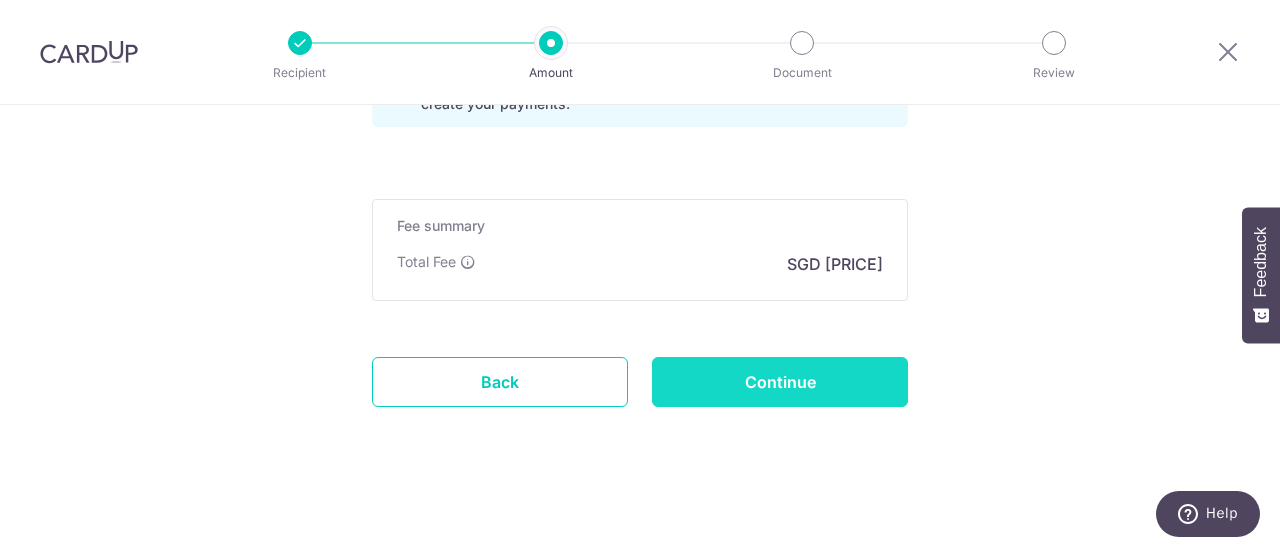 click on "Continue" at bounding box center (780, 382) 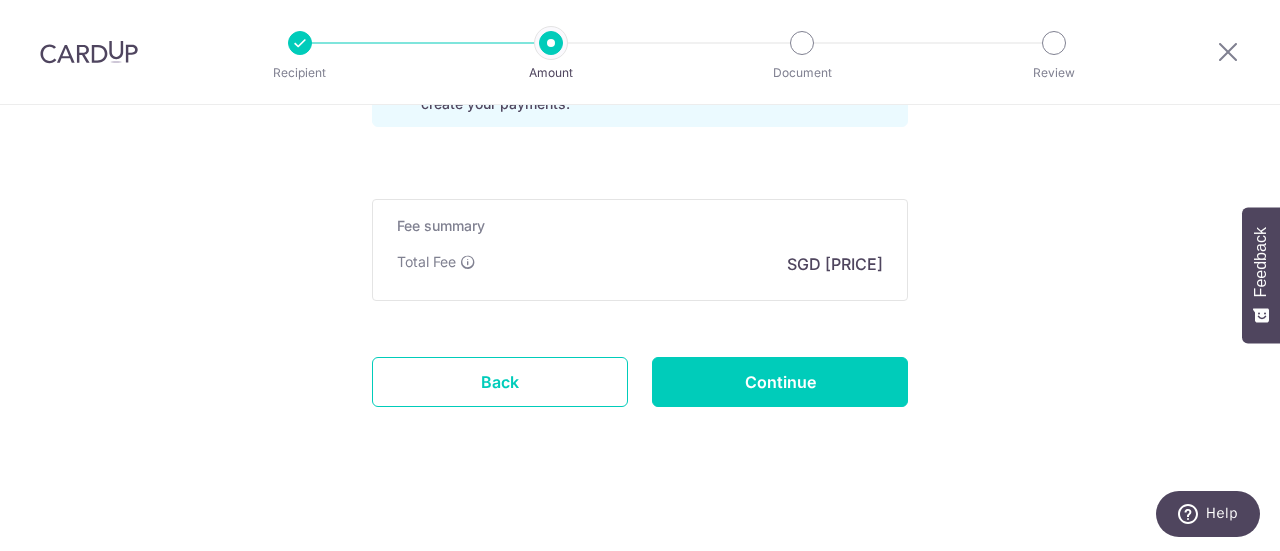type on "Create Schedule" 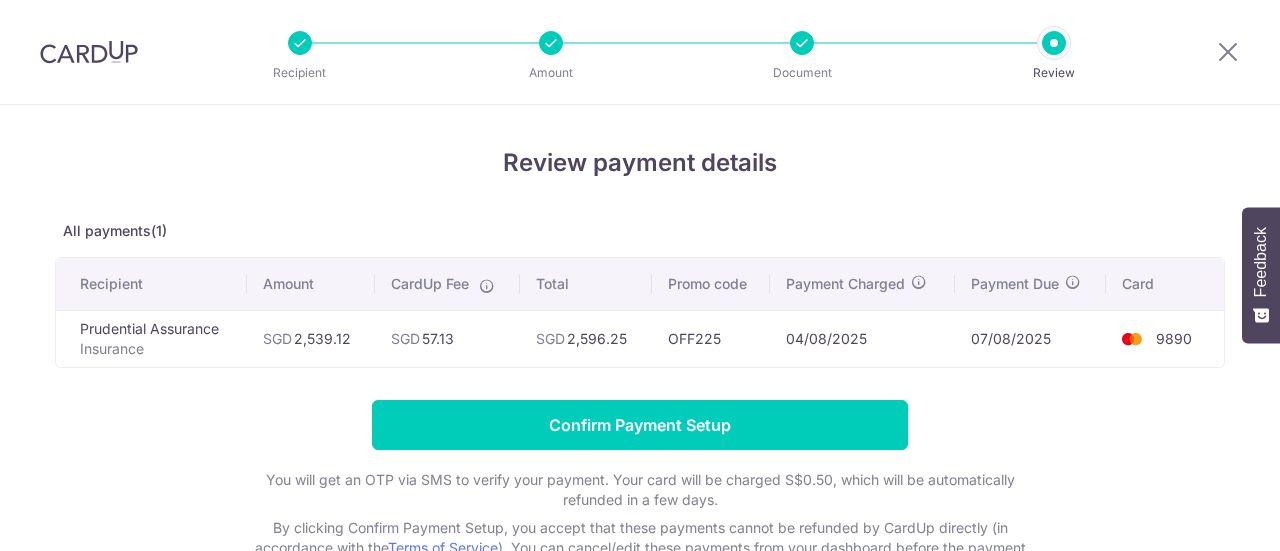 scroll, scrollTop: 0, scrollLeft: 0, axis: both 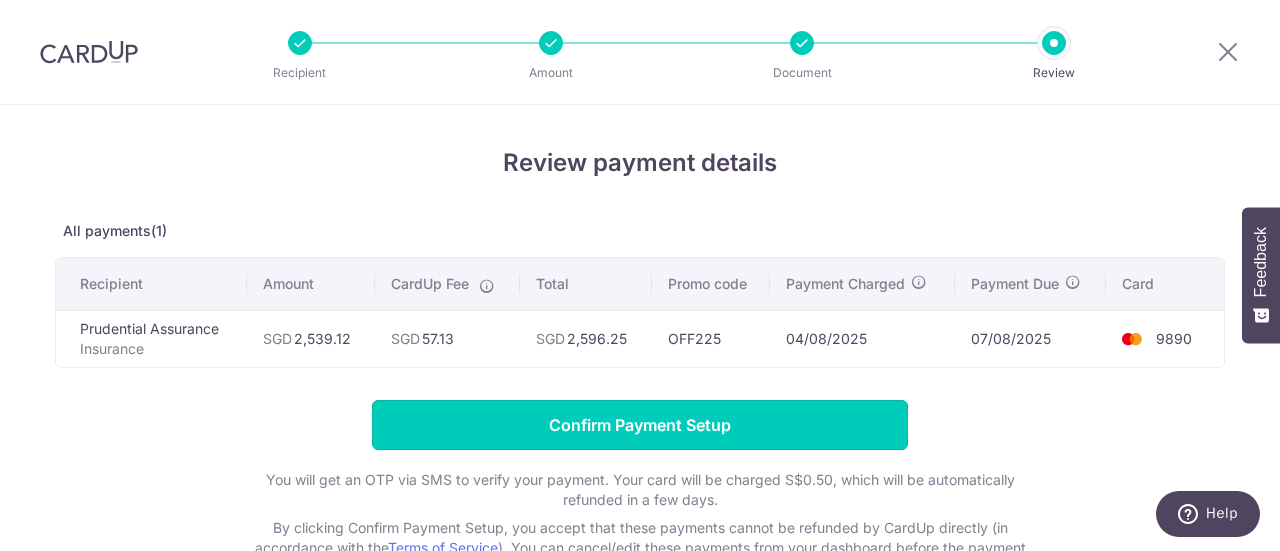 click on "Confirm Payment Setup" at bounding box center [640, 425] 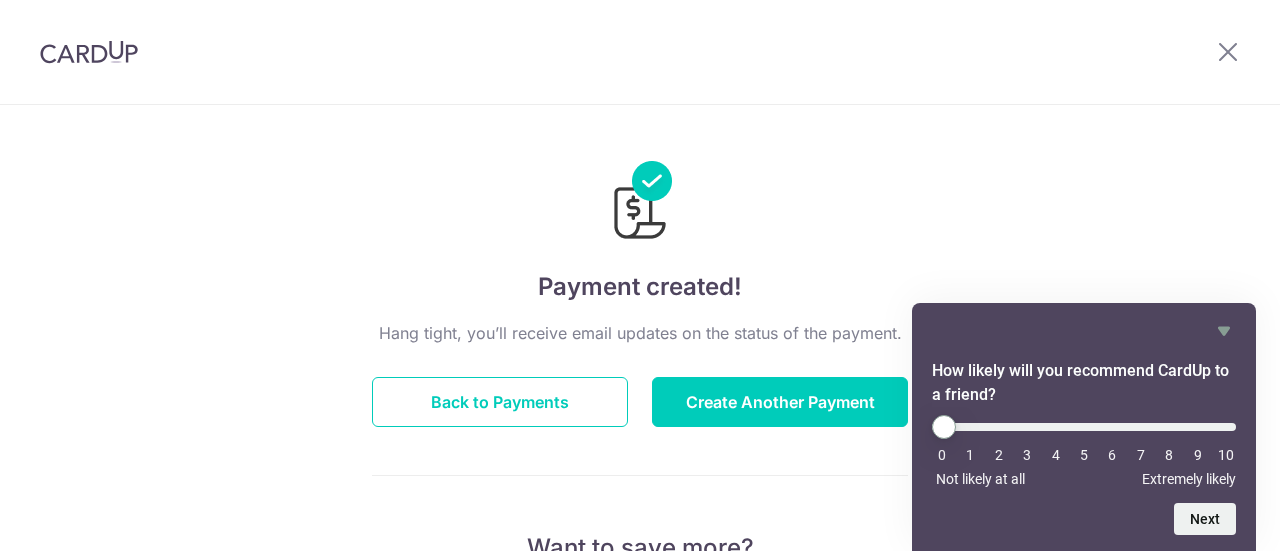 scroll, scrollTop: 0, scrollLeft: 0, axis: both 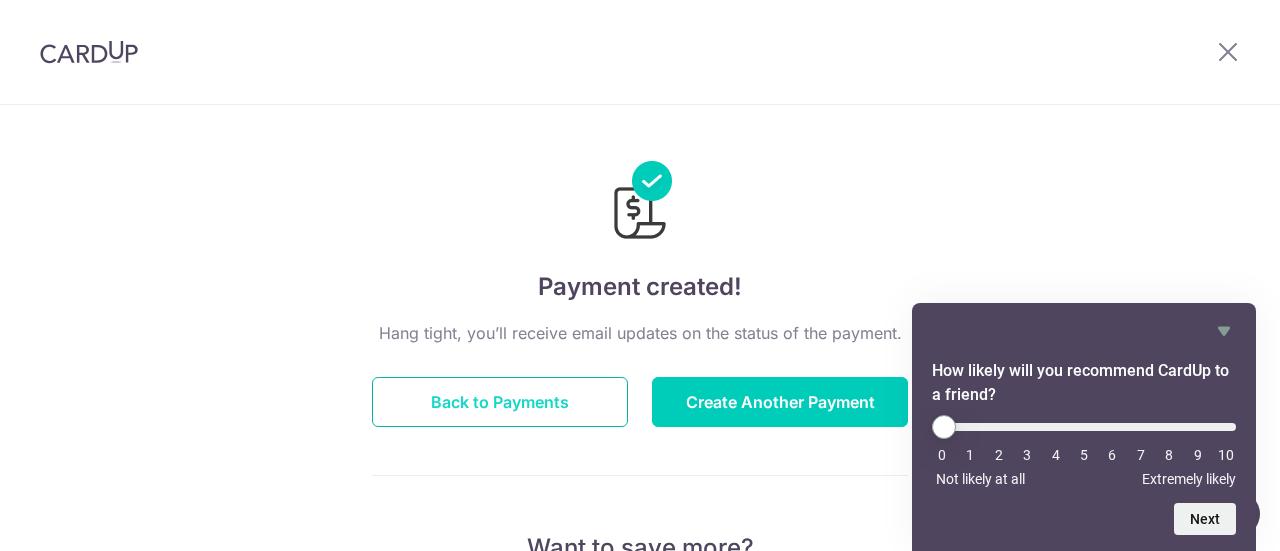 click on "Back to Payments" at bounding box center (500, 402) 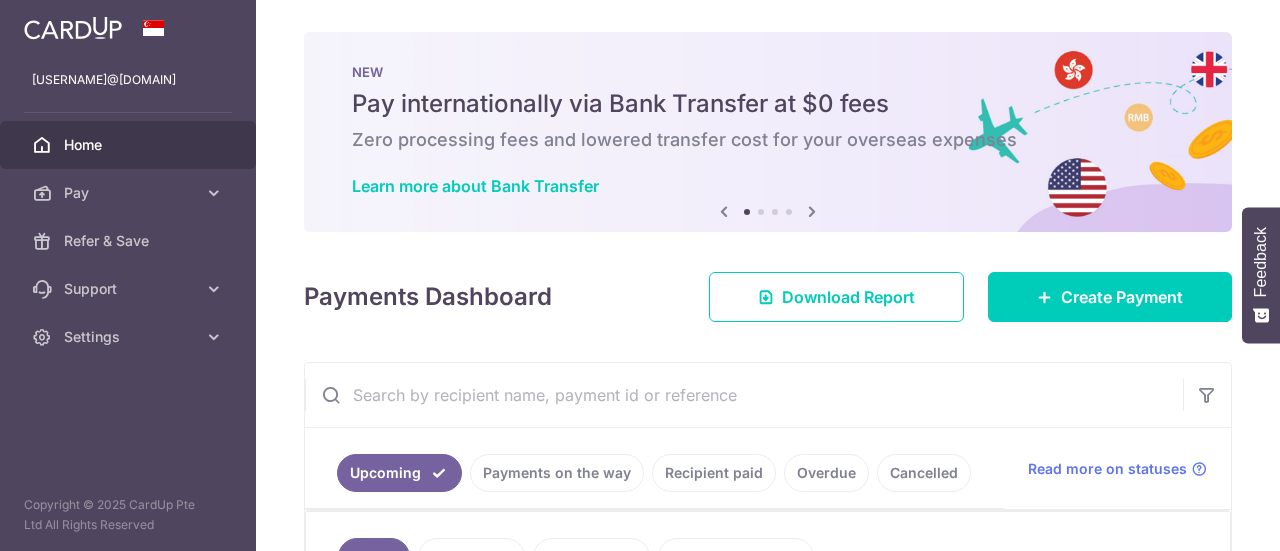 scroll, scrollTop: 0, scrollLeft: 0, axis: both 